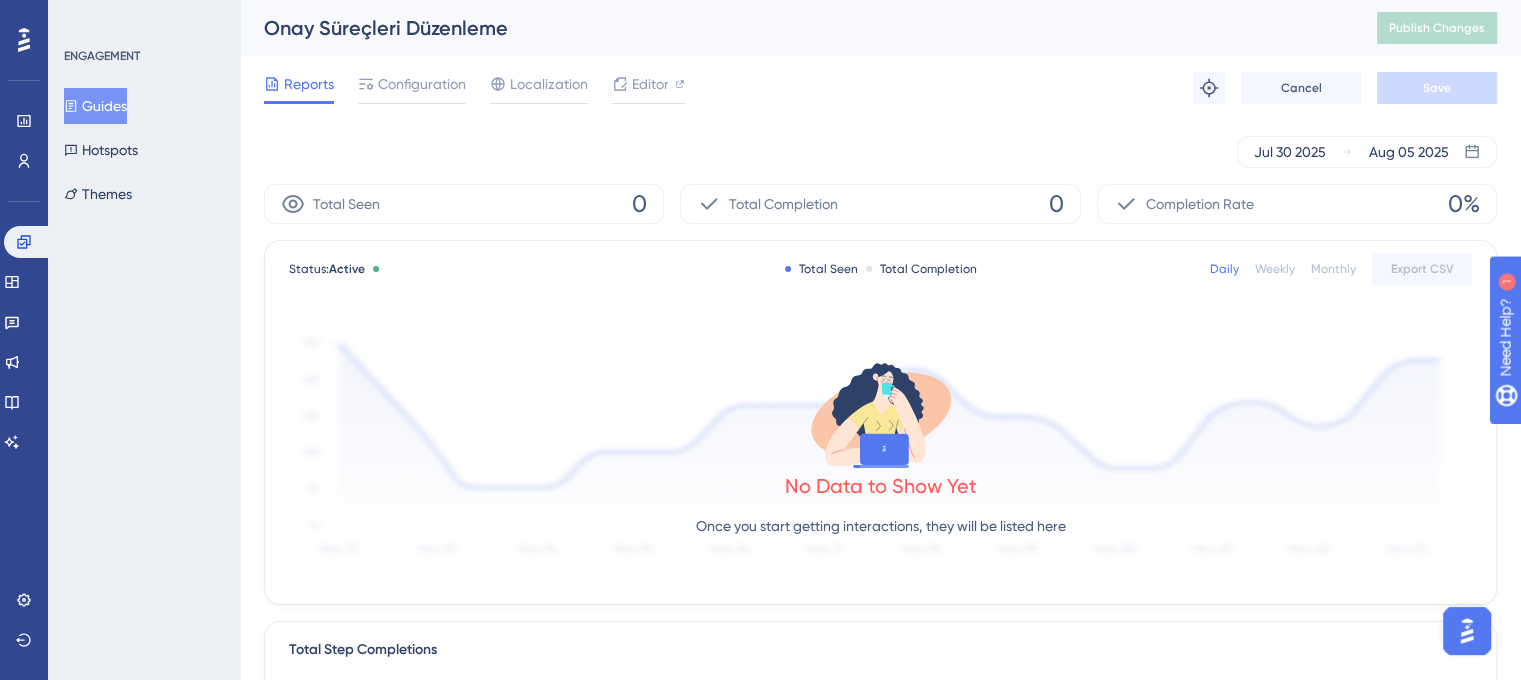 scroll, scrollTop: 0, scrollLeft: 0, axis: both 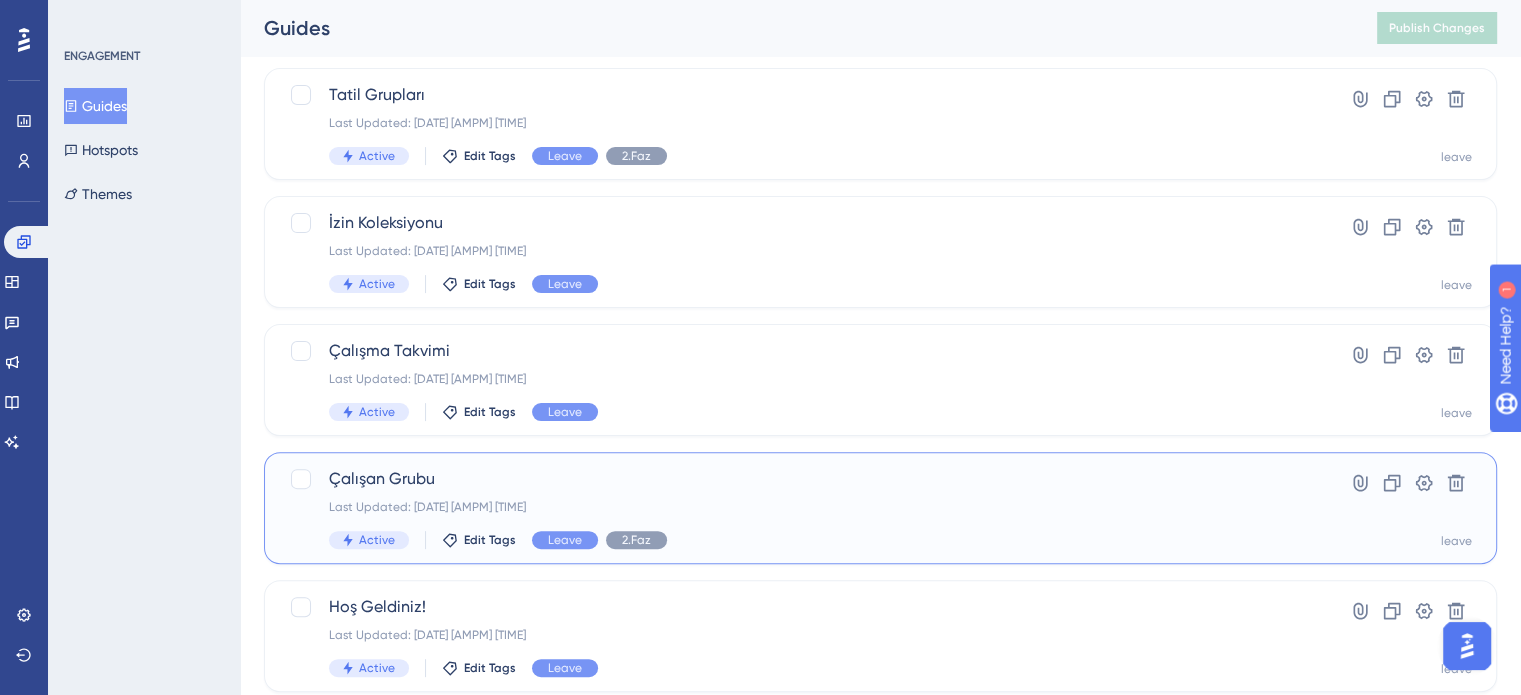 click on "Last Updated: [DATE] [AMPM] [TIME] Active Edit Tags Leave 2.Faz" at bounding box center (800, 508) 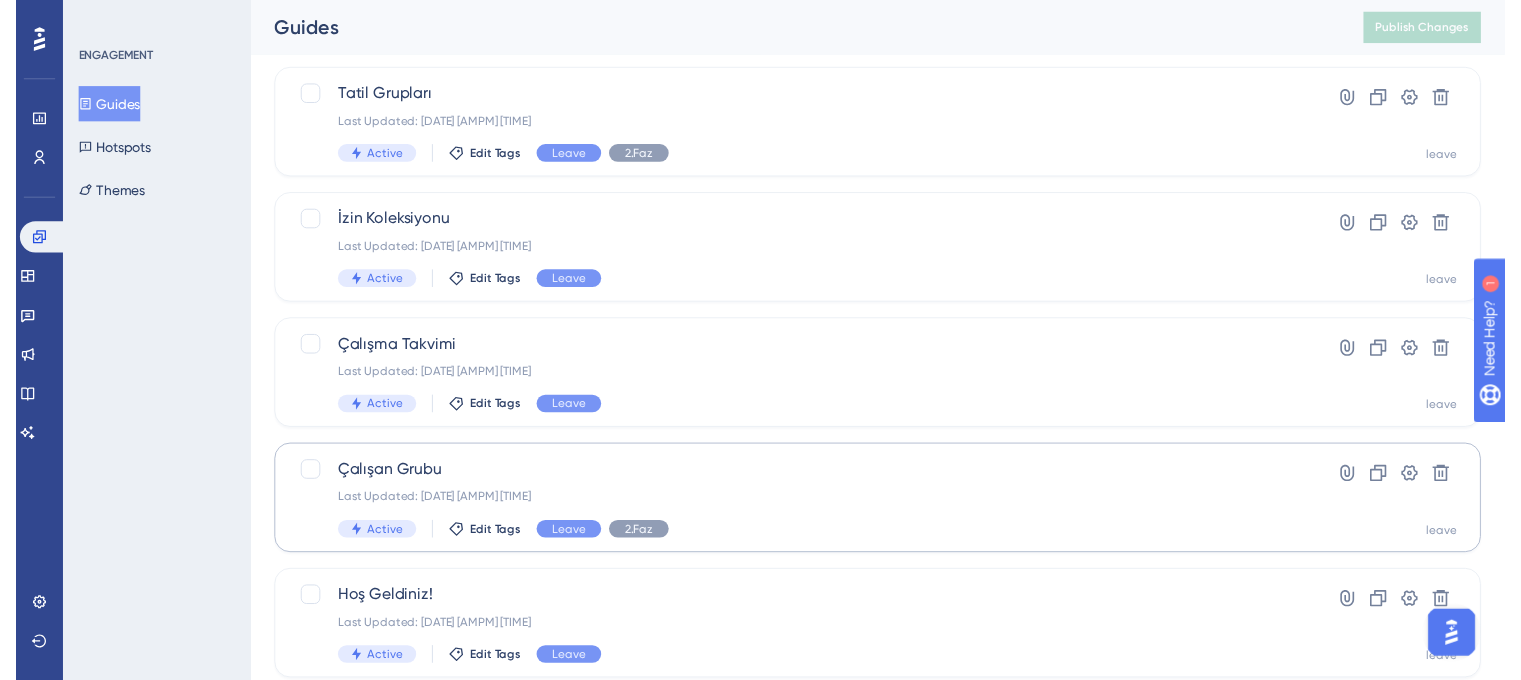 scroll, scrollTop: 0, scrollLeft: 0, axis: both 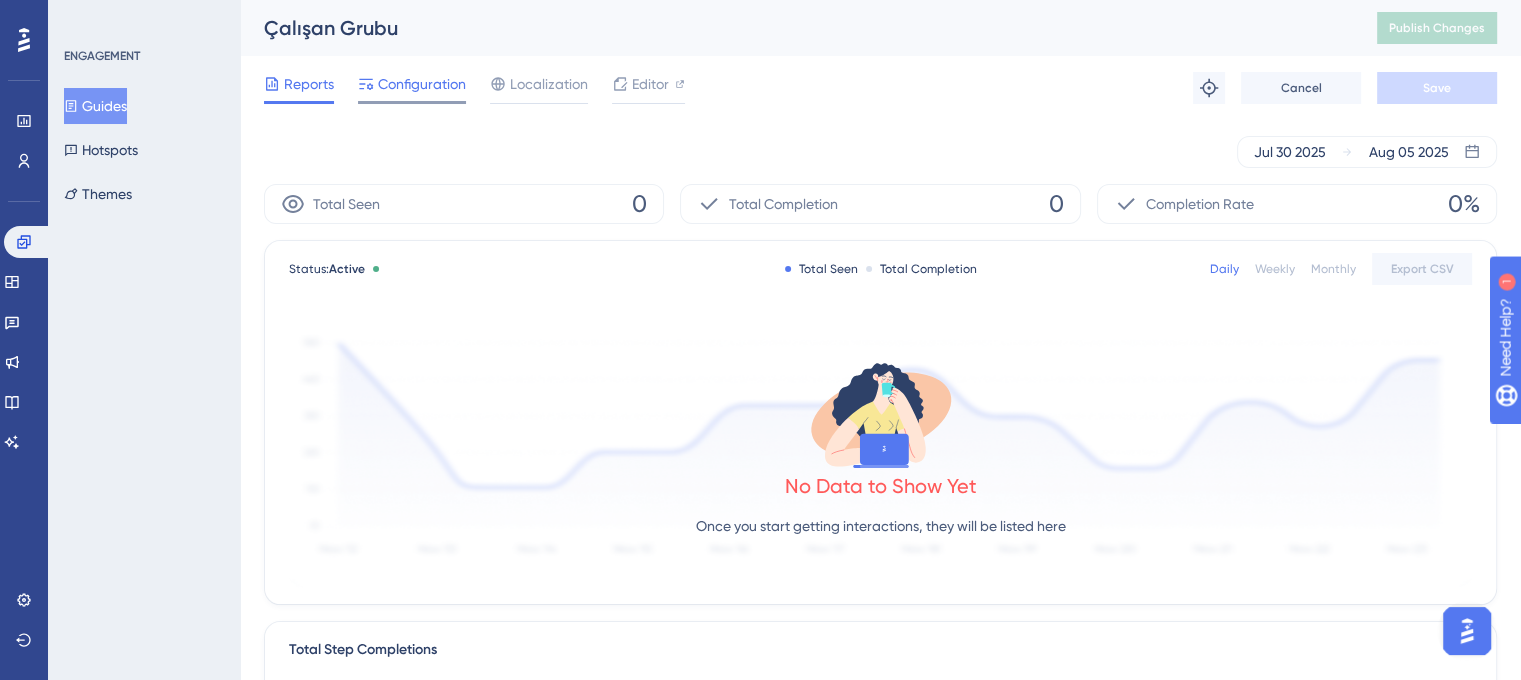 click on "Configuration" at bounding box center (412, 88) 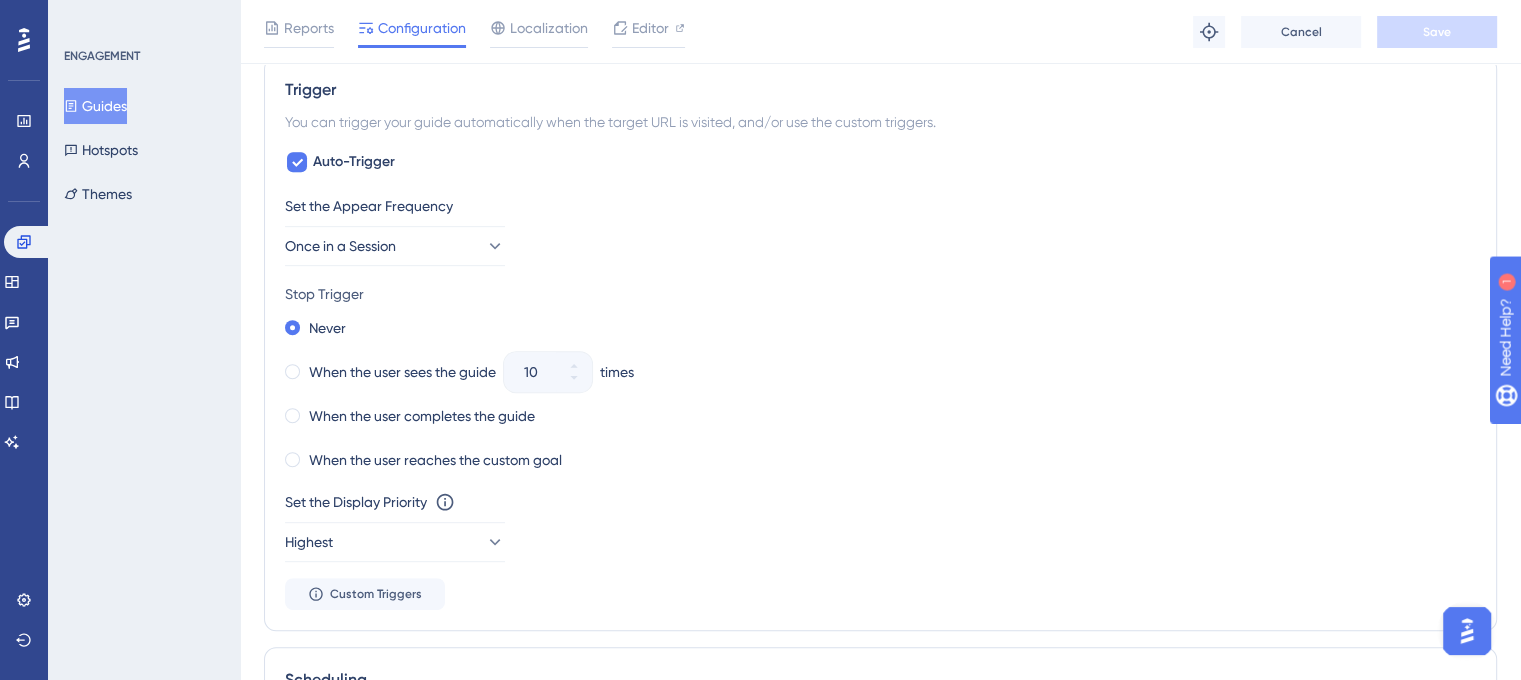 scroll, scrollTop: 854, scrollLeft: 0, axis: vertical 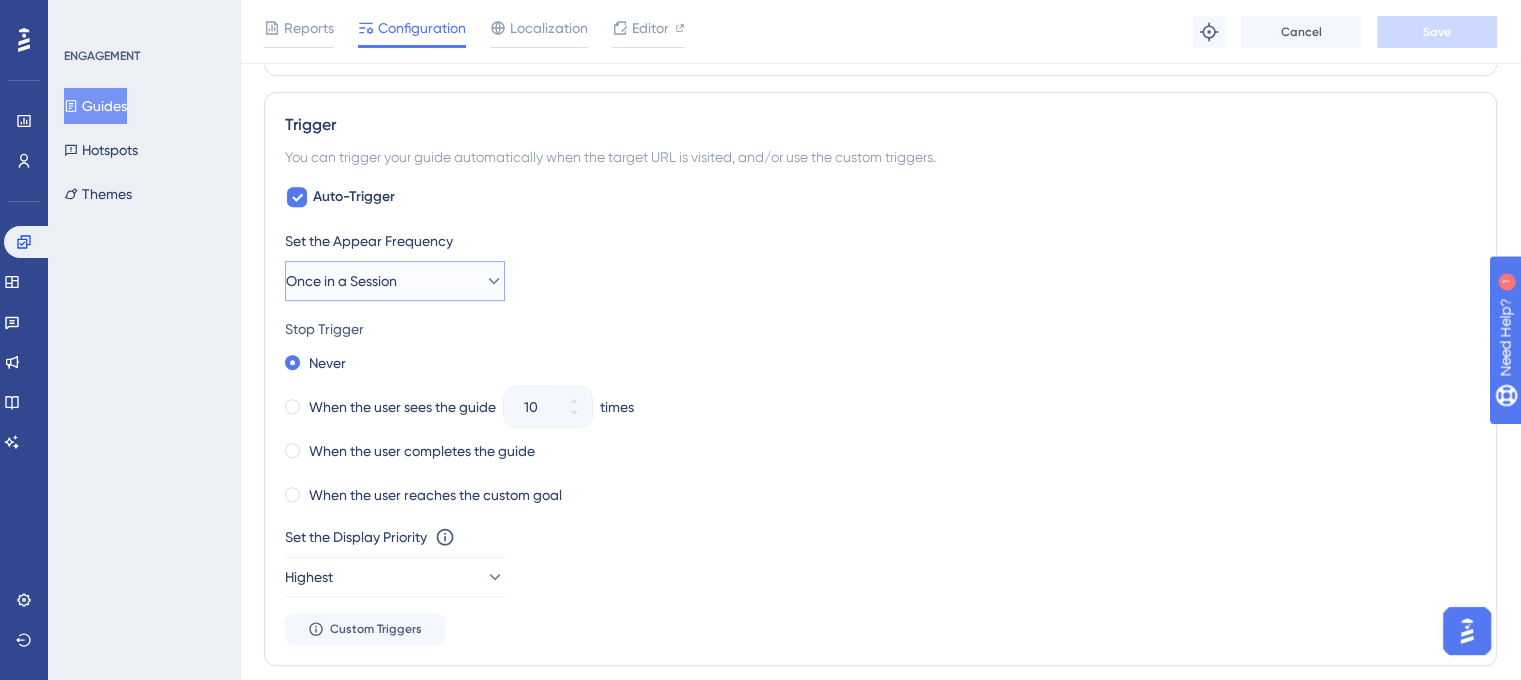 click on "Once in a Session" at bounding box center [395, 281] 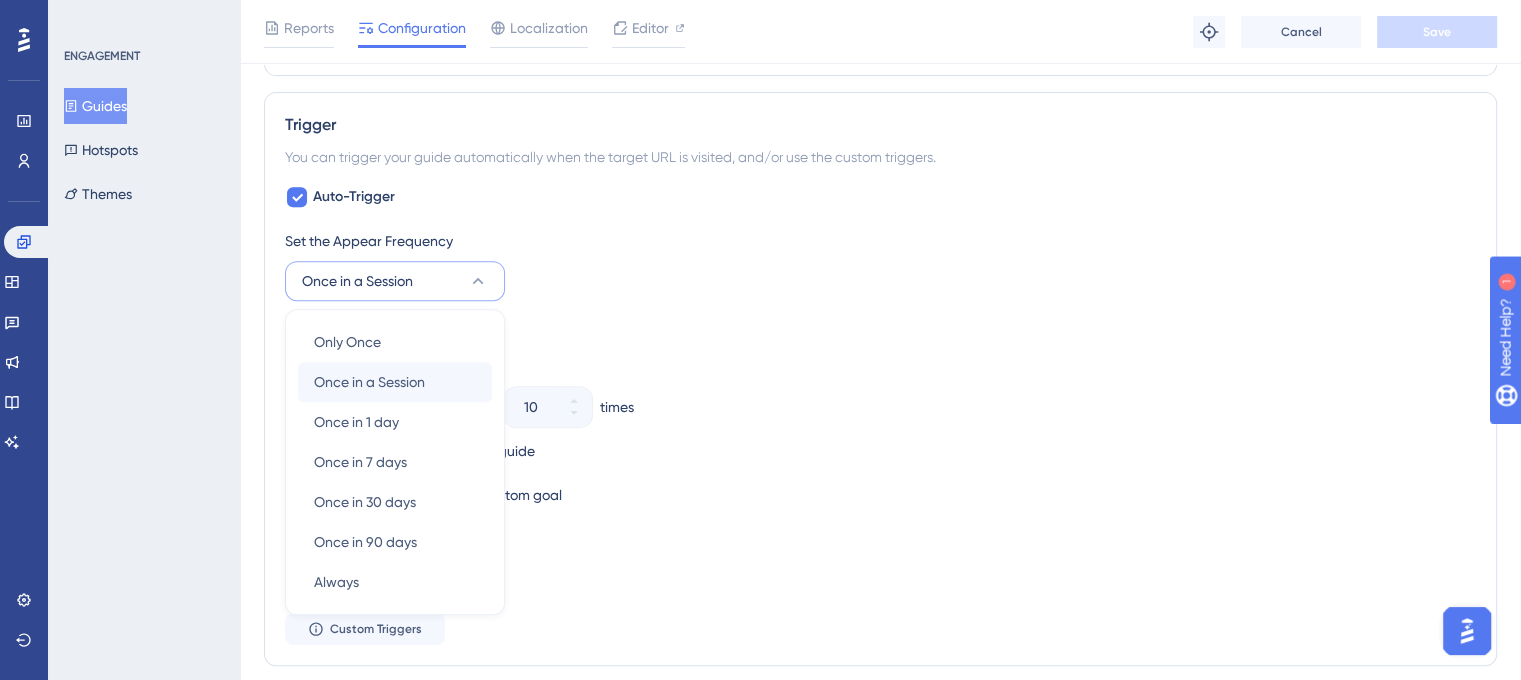 scroll, scrollTop: 973, scrollLeft: 0, axis: vertical 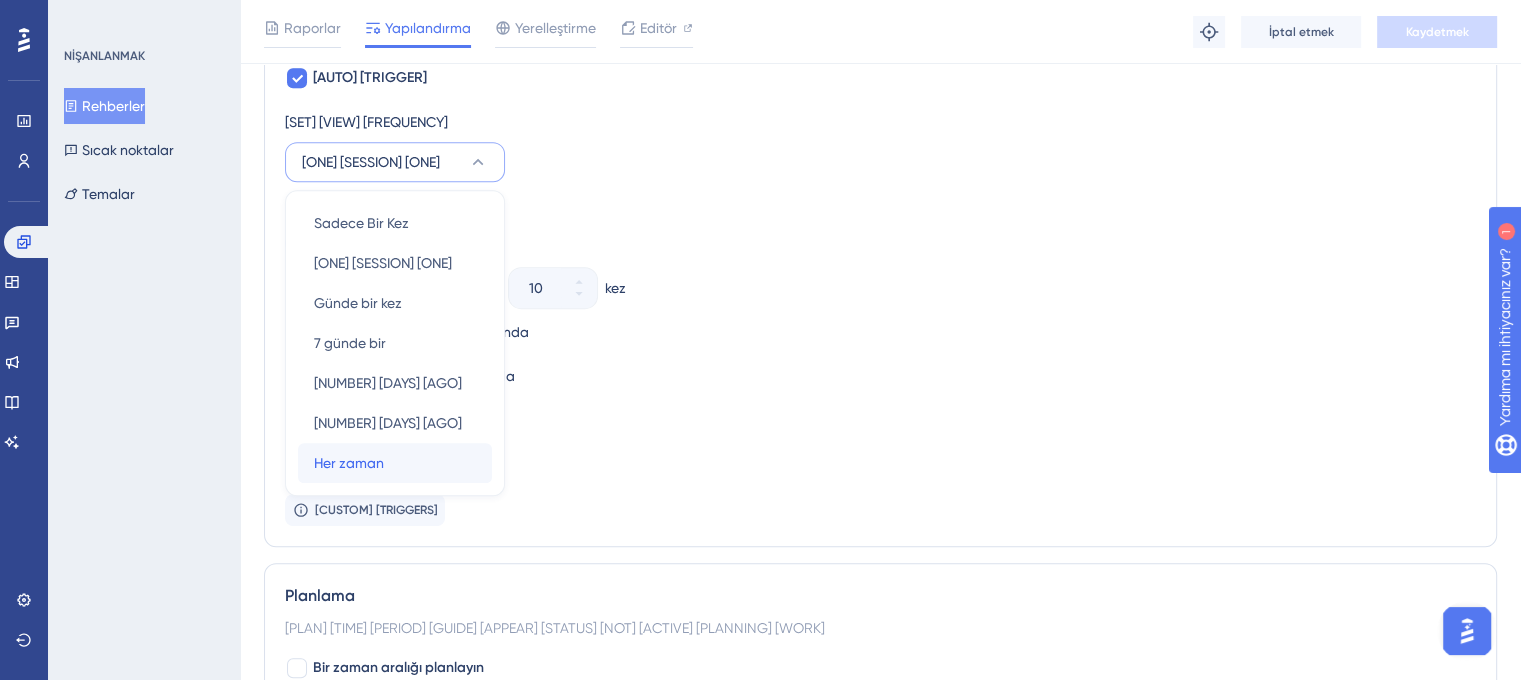 click on "[ALWAYS] [ALWAYS]" at bounding box center (395, 463) 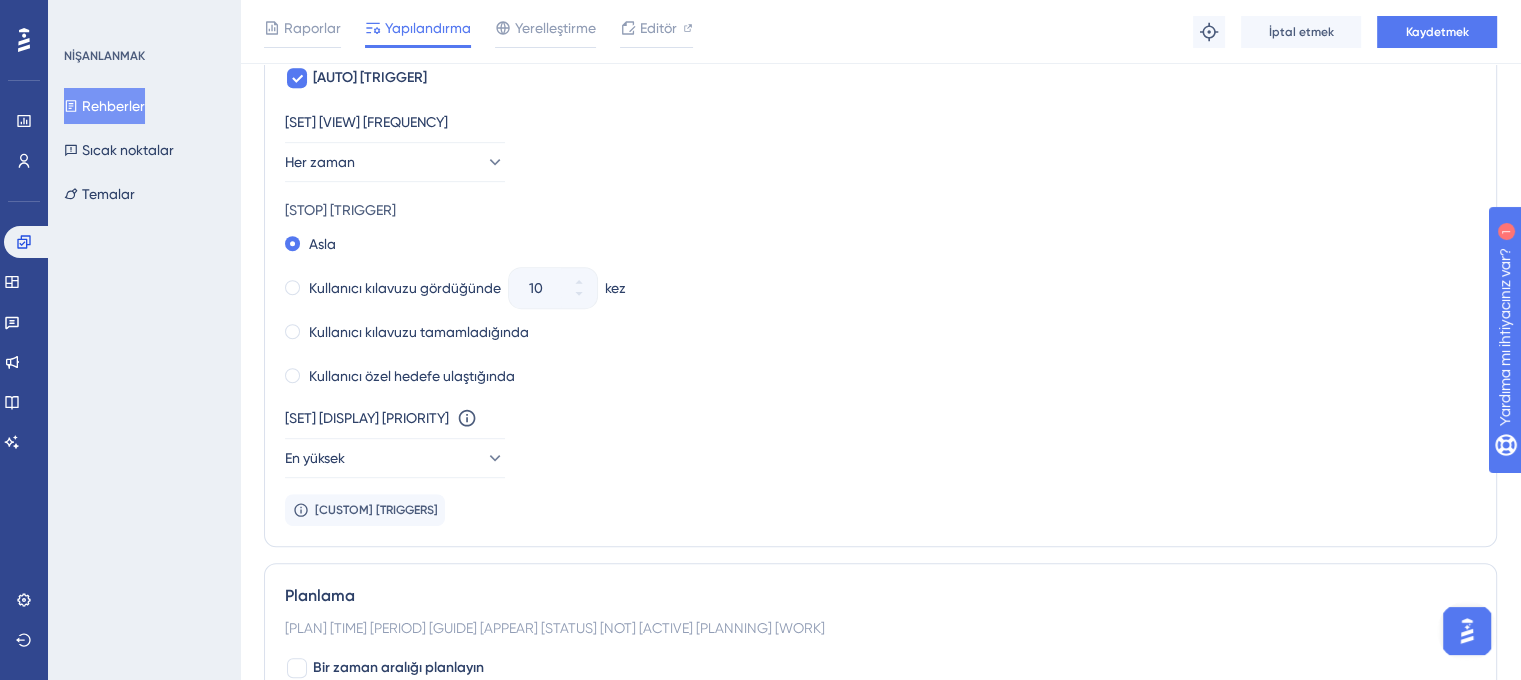click on "Asla" at bounding box center (880, 244) 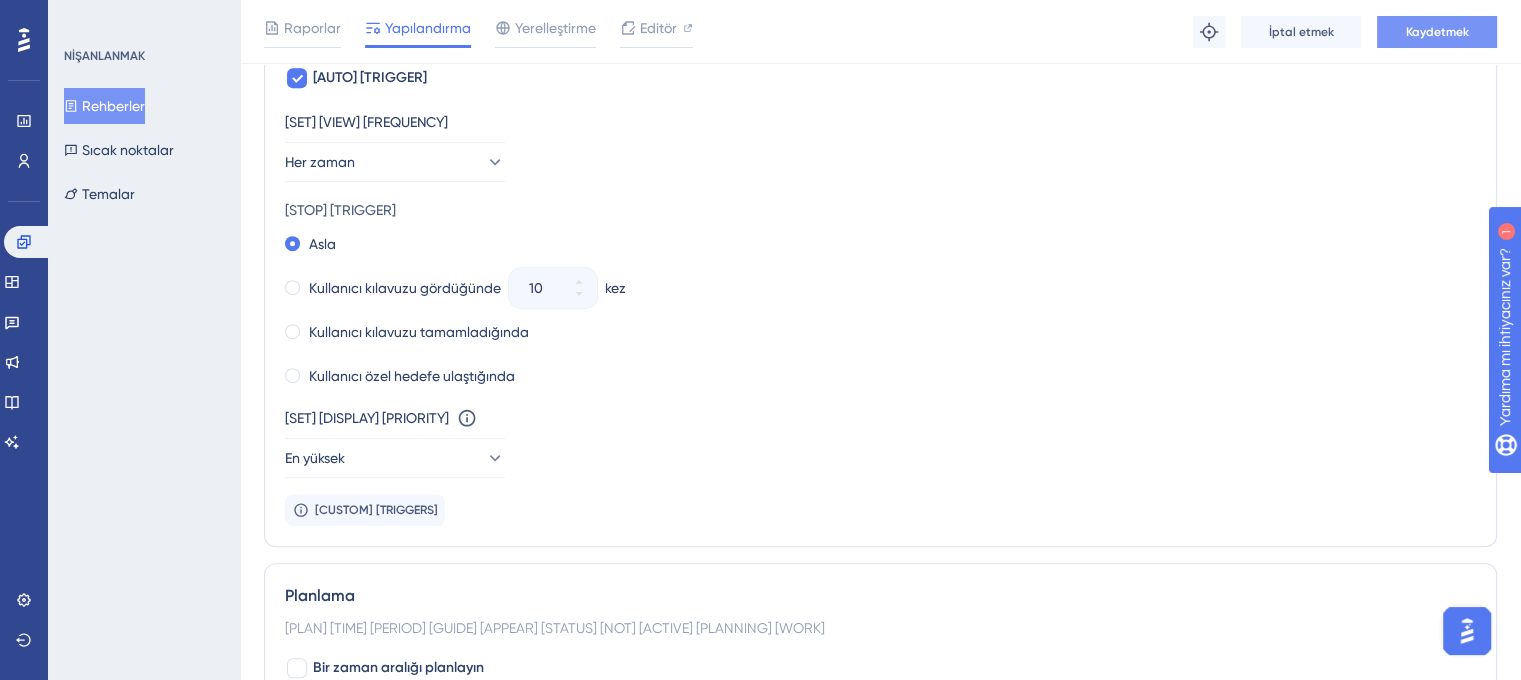 click on "Kaydetmek" at bounding box center [1437, 32] 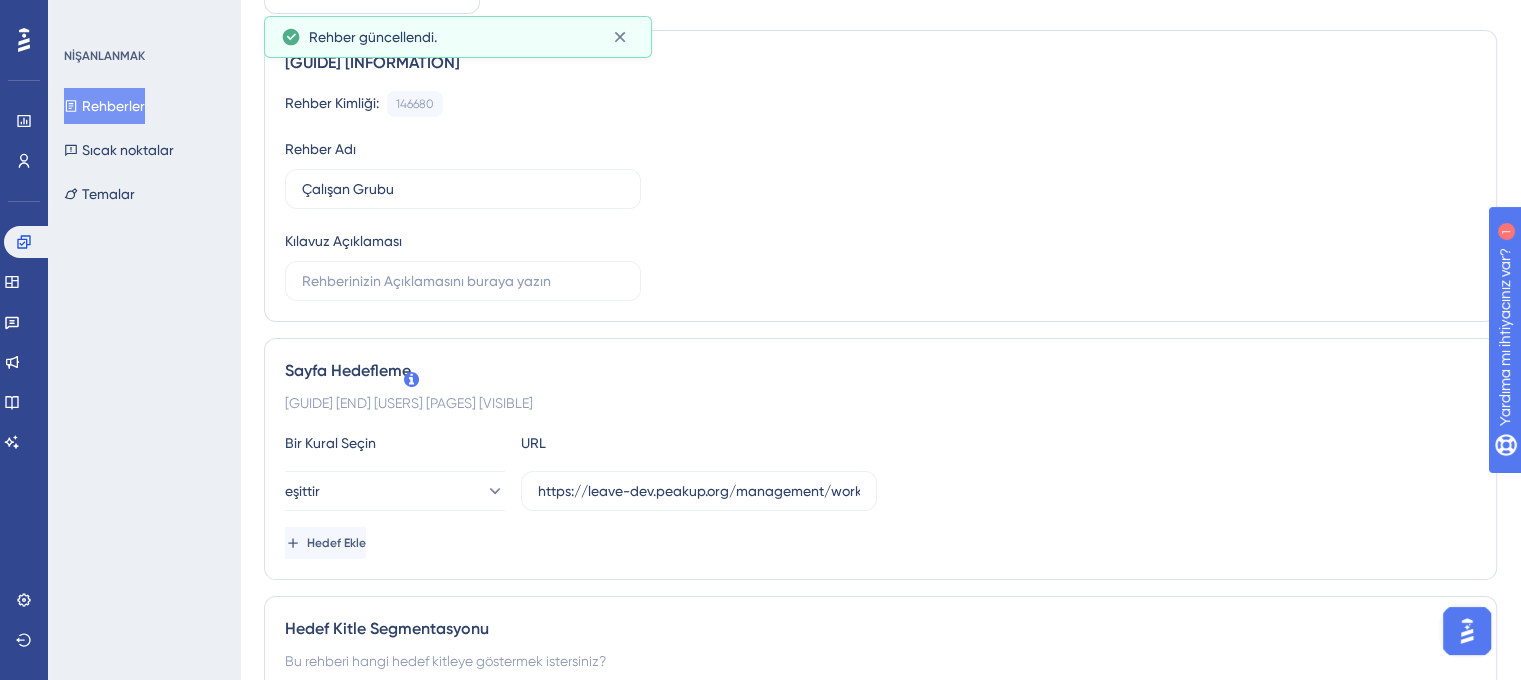scroll, scrollTop: 0, scrollLeft: 0, axis: both 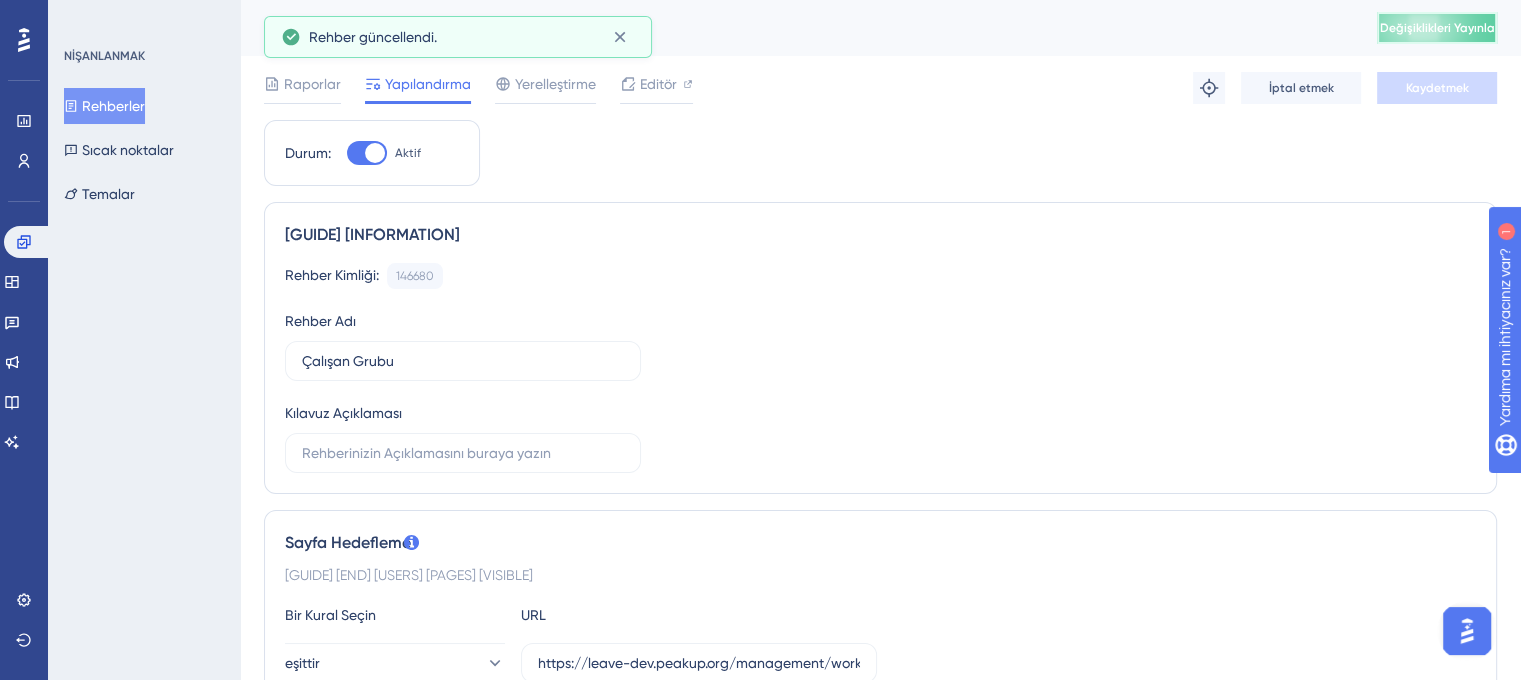 drag, startPoint x: 1408, startPoint y: 36, endPoint x: 1378, endPoint y: 58, distance: 37.202152 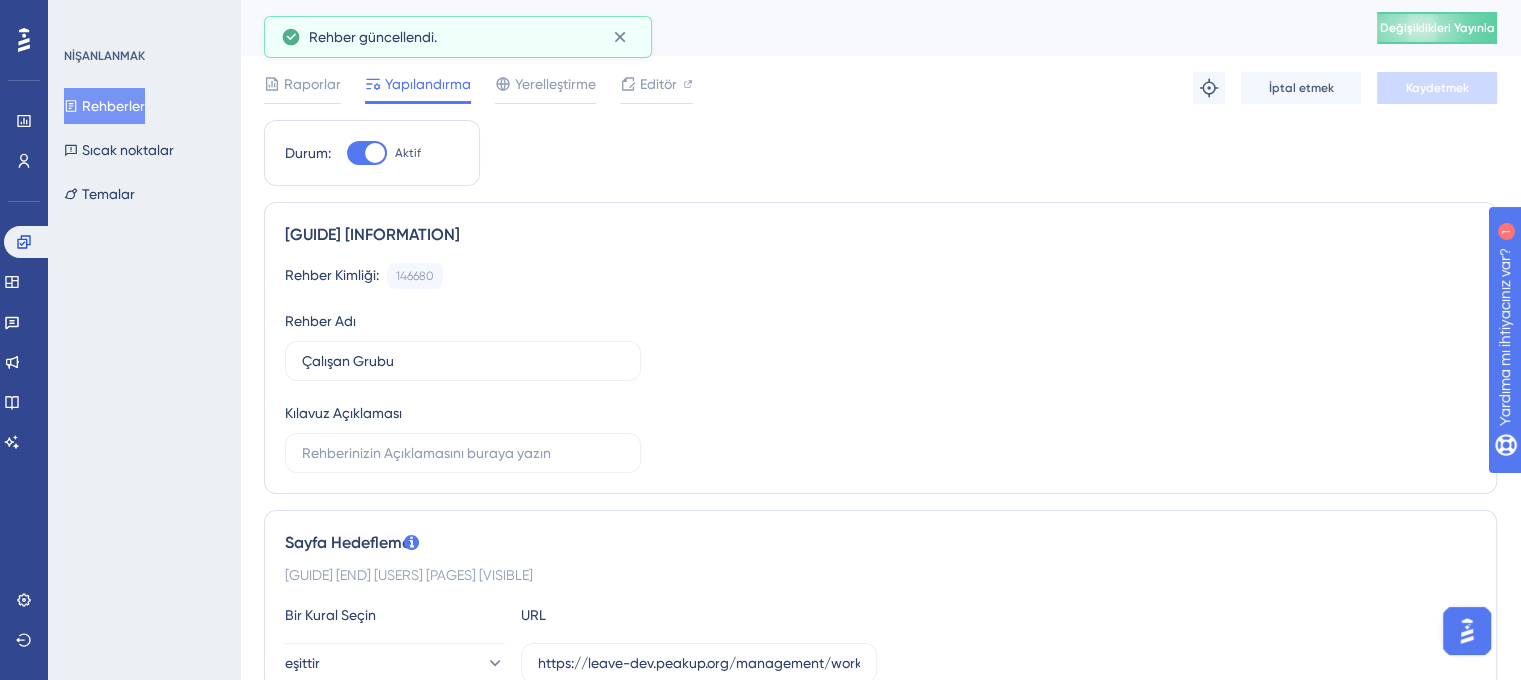 click on "Değişiklikleri Yayınla" at bounding box center [1437, 28] 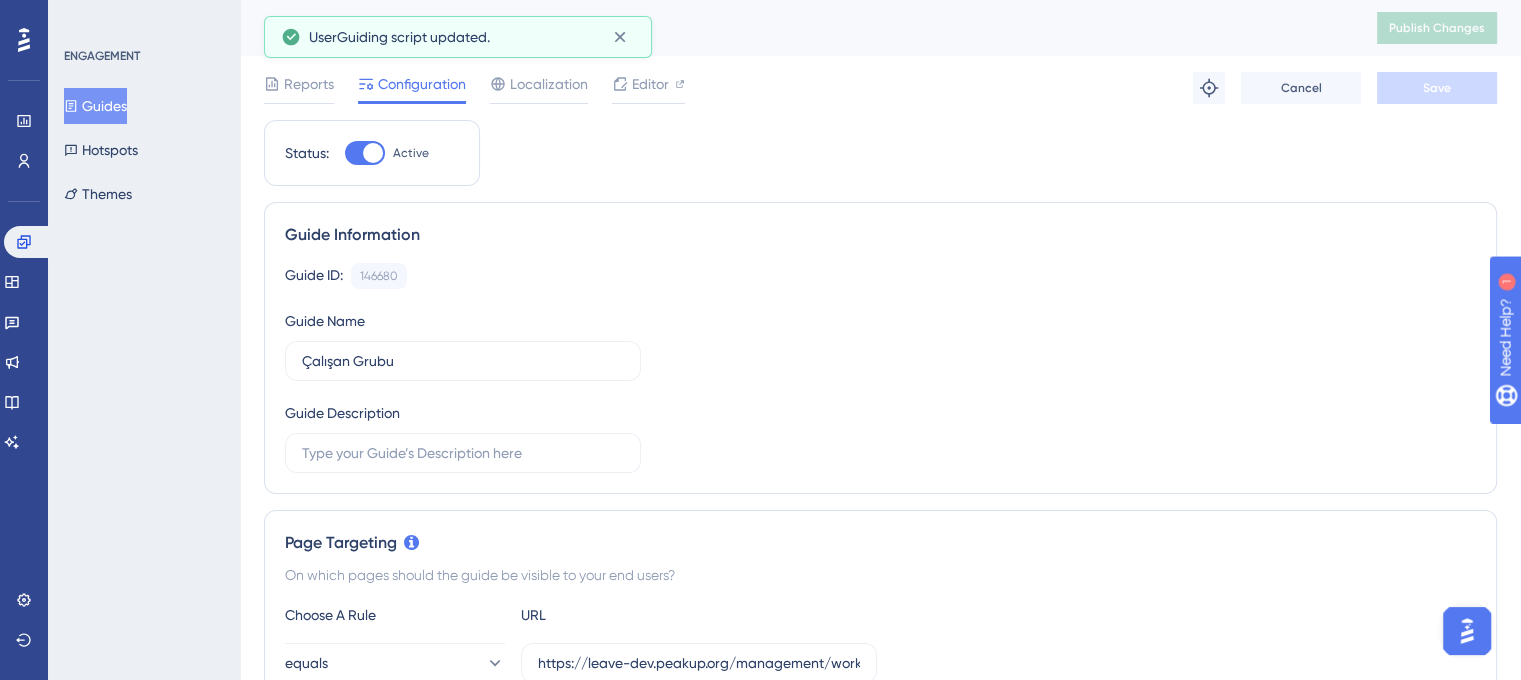 click on "Status: Active Guide Information Guide ID: [NUMBER] Copy Guide Name Çalışan Grubu Guide Description Page Targeting
On which pages should the guide be visible to your end users?
Choose A Rule URL equals [URL] Add a Target Audience Segmentation Which segment of the audience would you like to show this guide to? All Users Custom Segment Only Me Trigger You can trigger your guide automatically when the target URL is visited,
and/or use the custom triggers. Auto-Trigger Set the Appear Frequency Always Stop Trigger Never When the user sees the guide [NUMBER] times When the user completes the guide When the user reaches the custom goal Set the Display Priority This option will set the display priority between
auto-triggered materials in cases of conflicts between multiple materials Highest Custom Triggers Scheduling You can schedule a time period for your guide to appear.
Scheduling will not work if the status is not active. Redirection Container" at bounding box center (880, 1193) 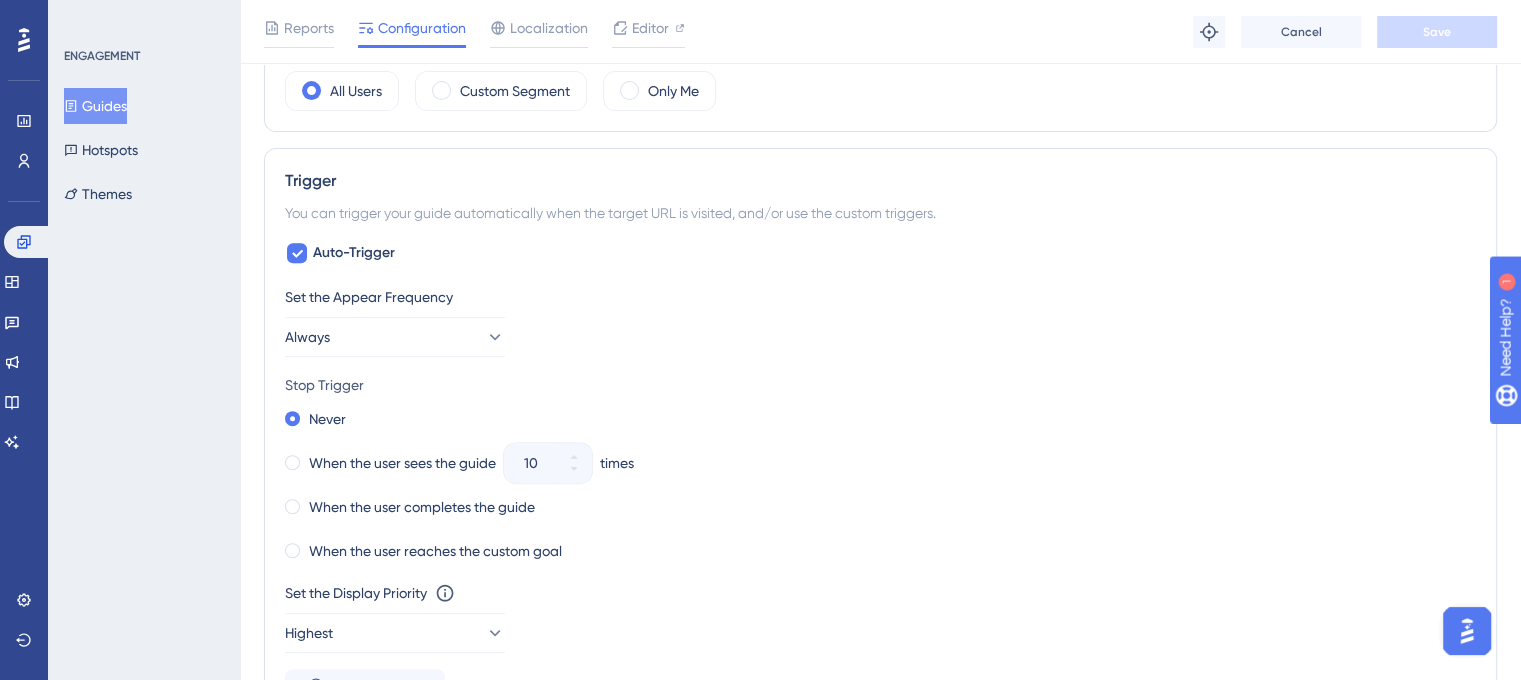 scroll, scrollTop: 800, scrollLeft: 0, axis: vertical 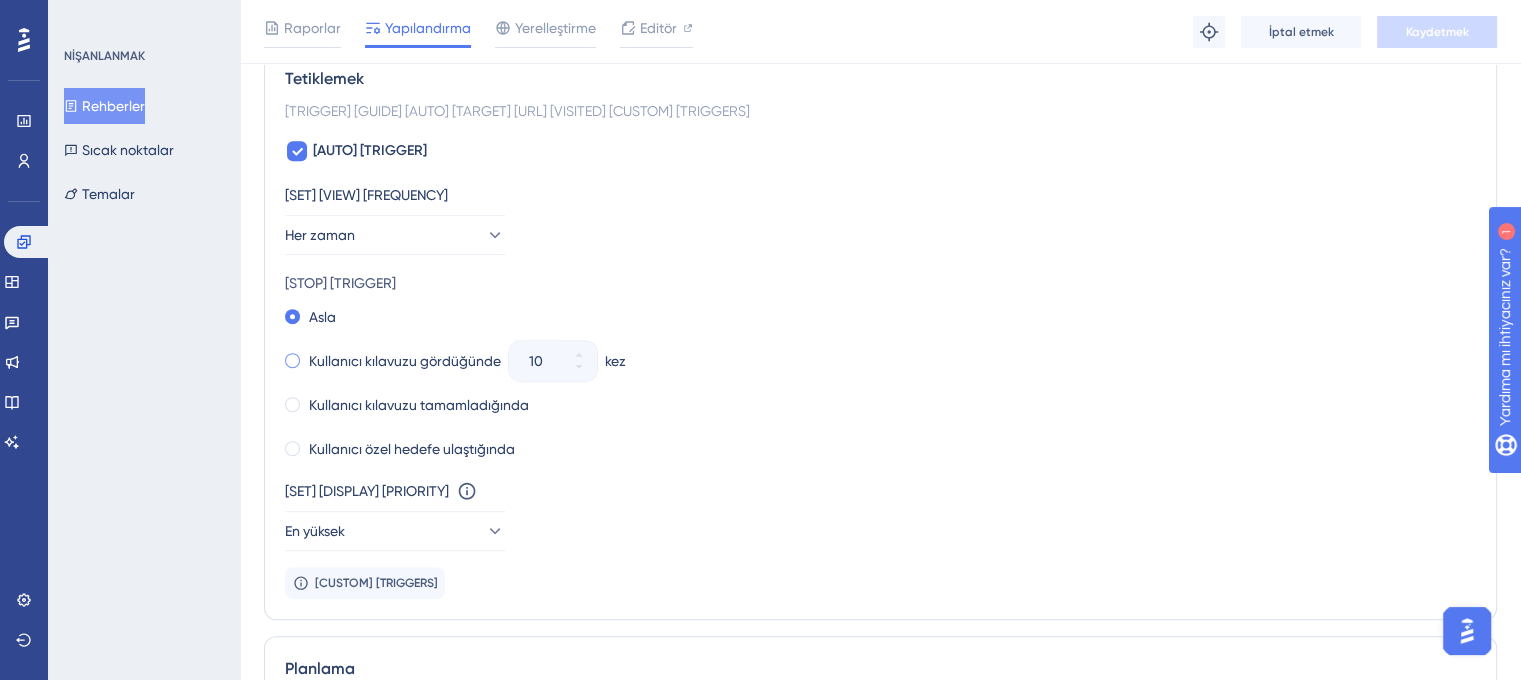 click on "Kullanıcı kılavuzu gördüğünde" at bounding box center (405, 361) 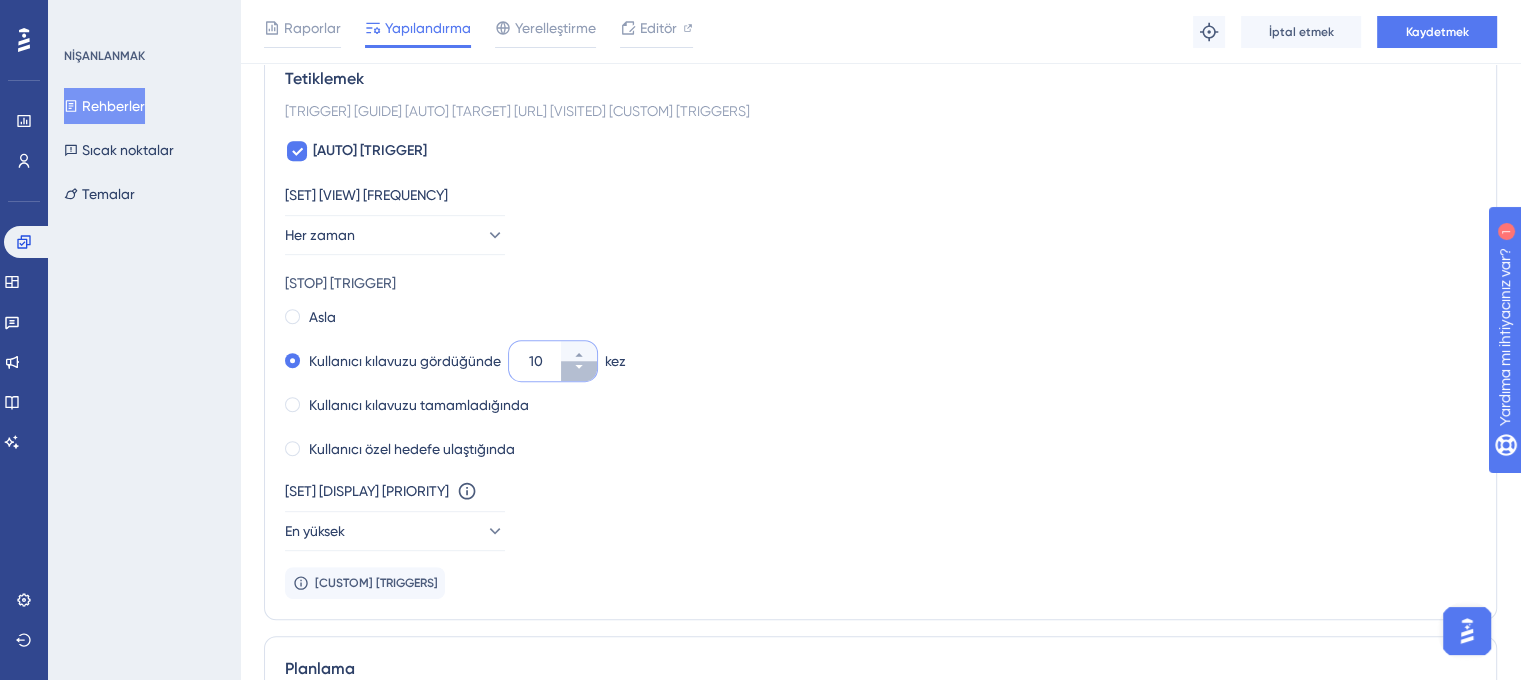 click 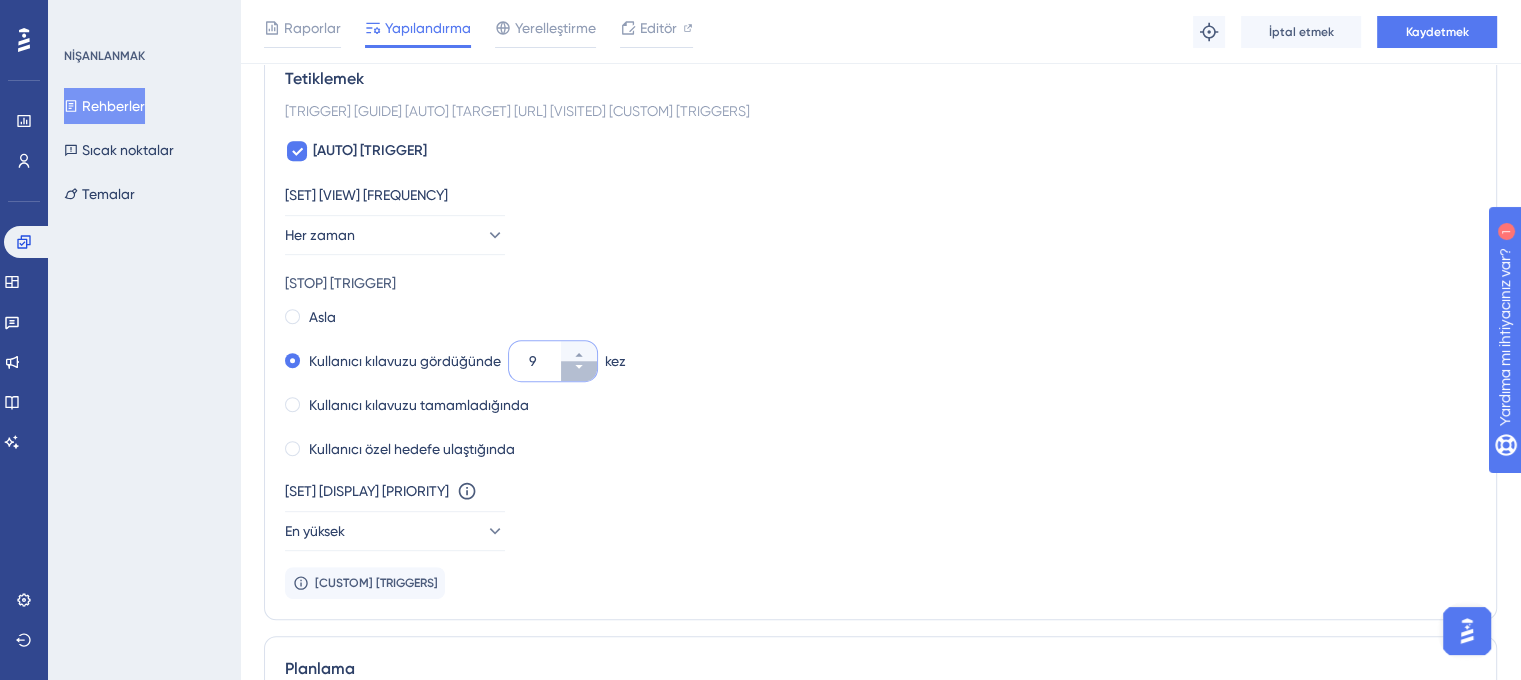 click 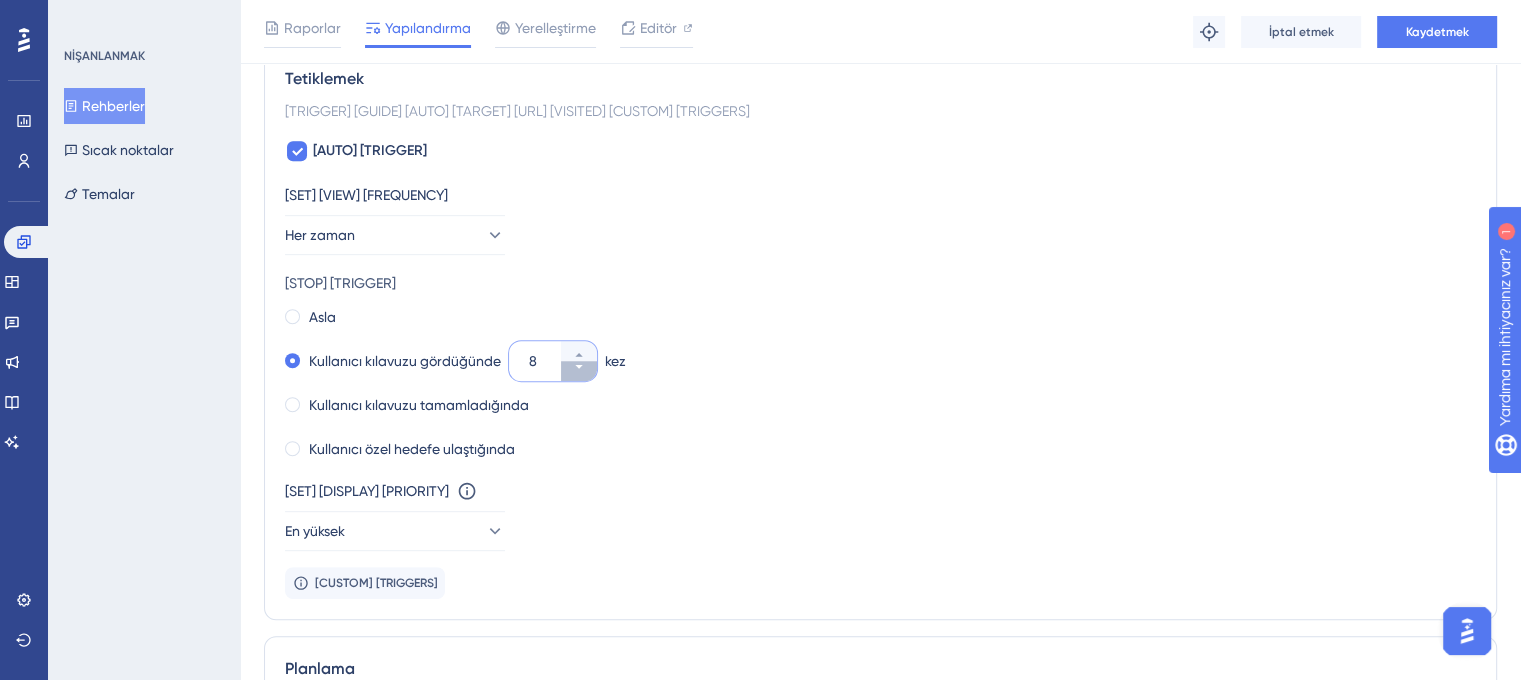 click 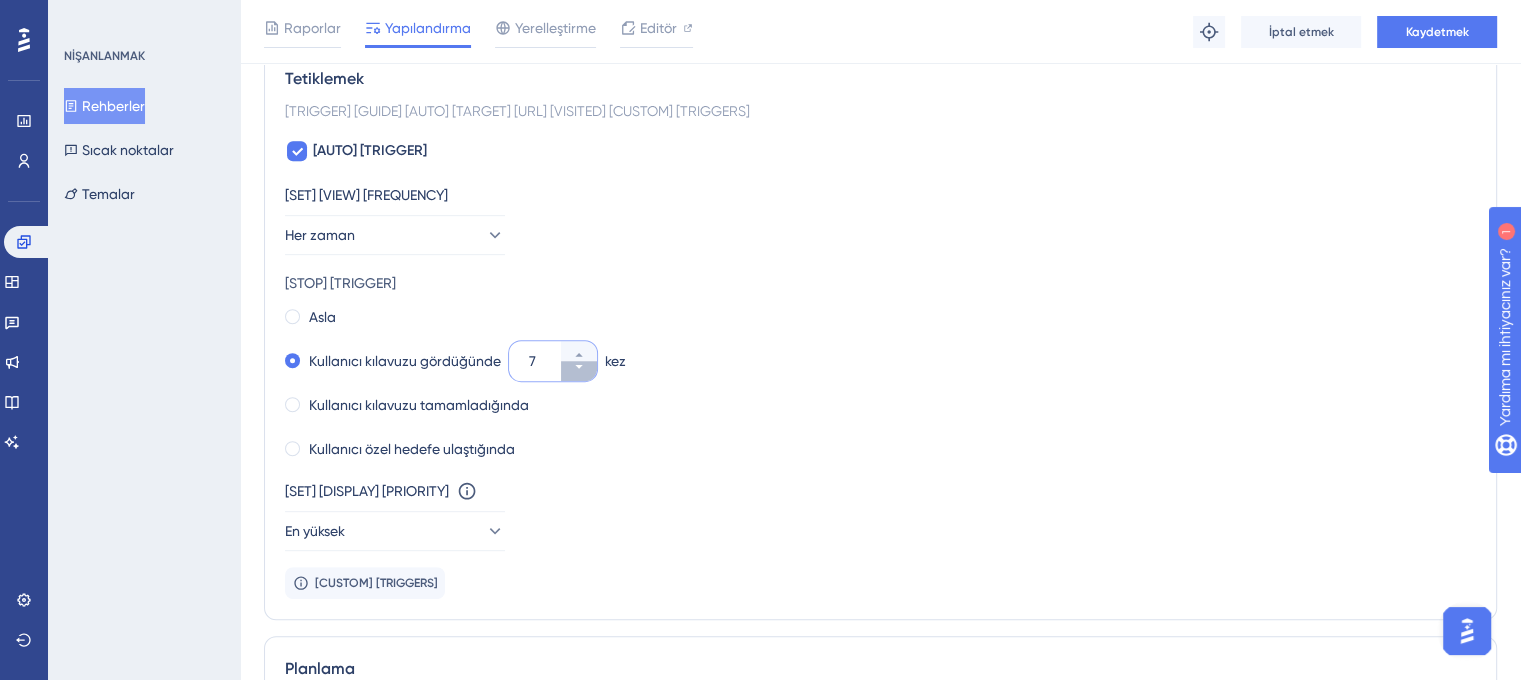 click 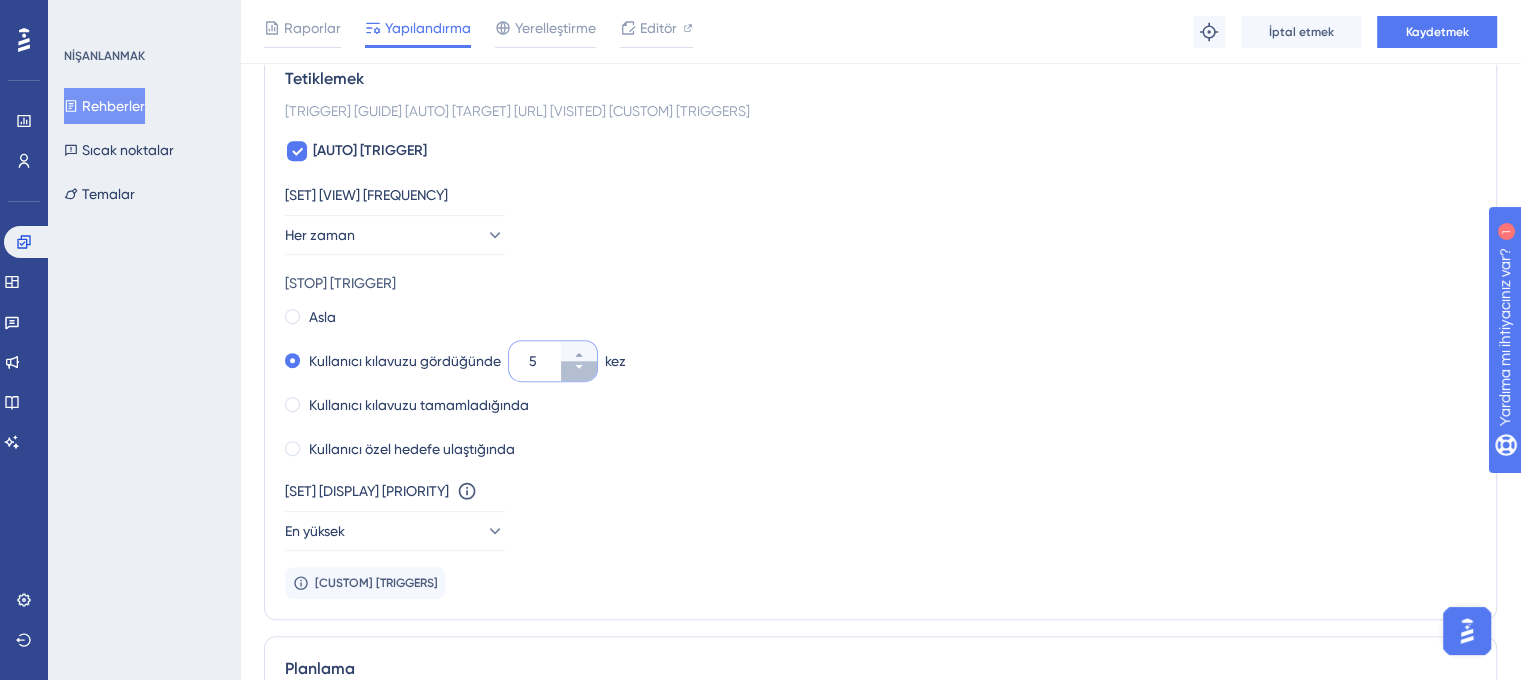 click 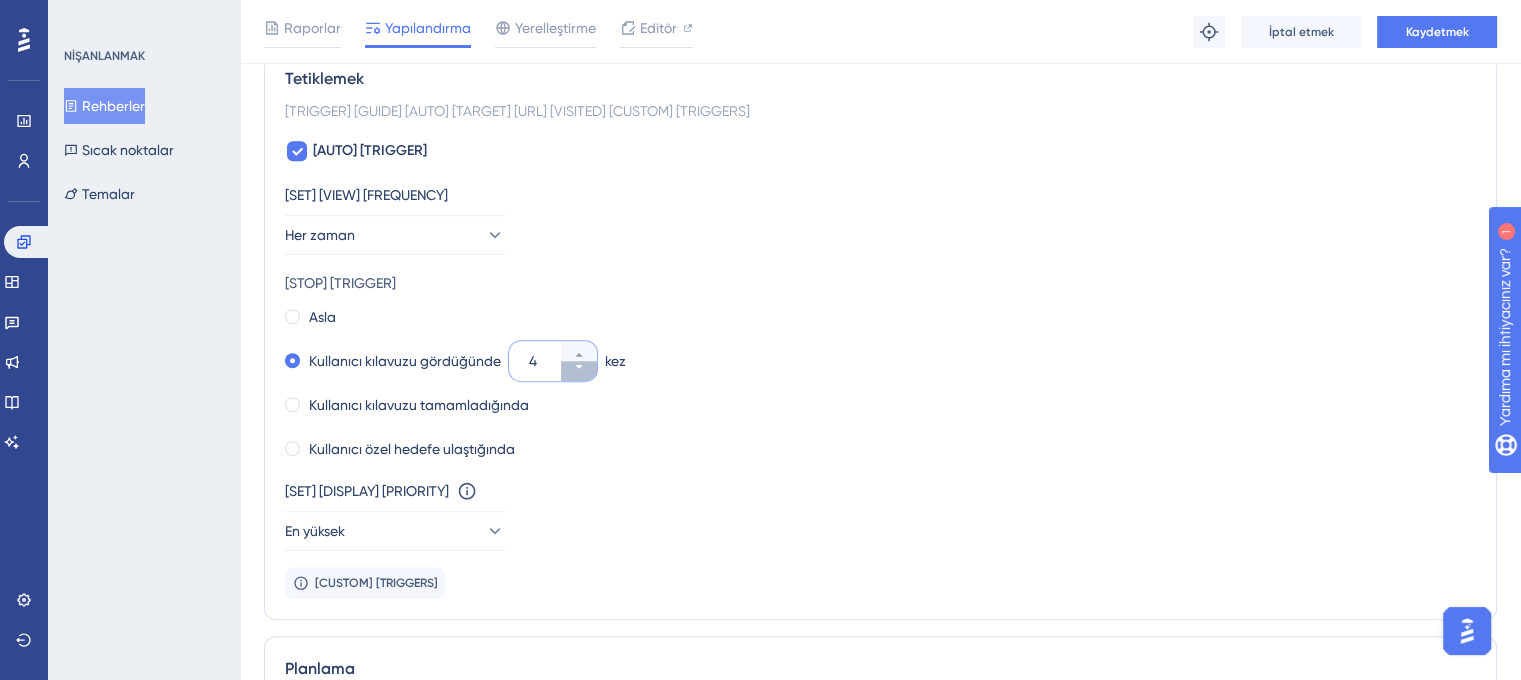click 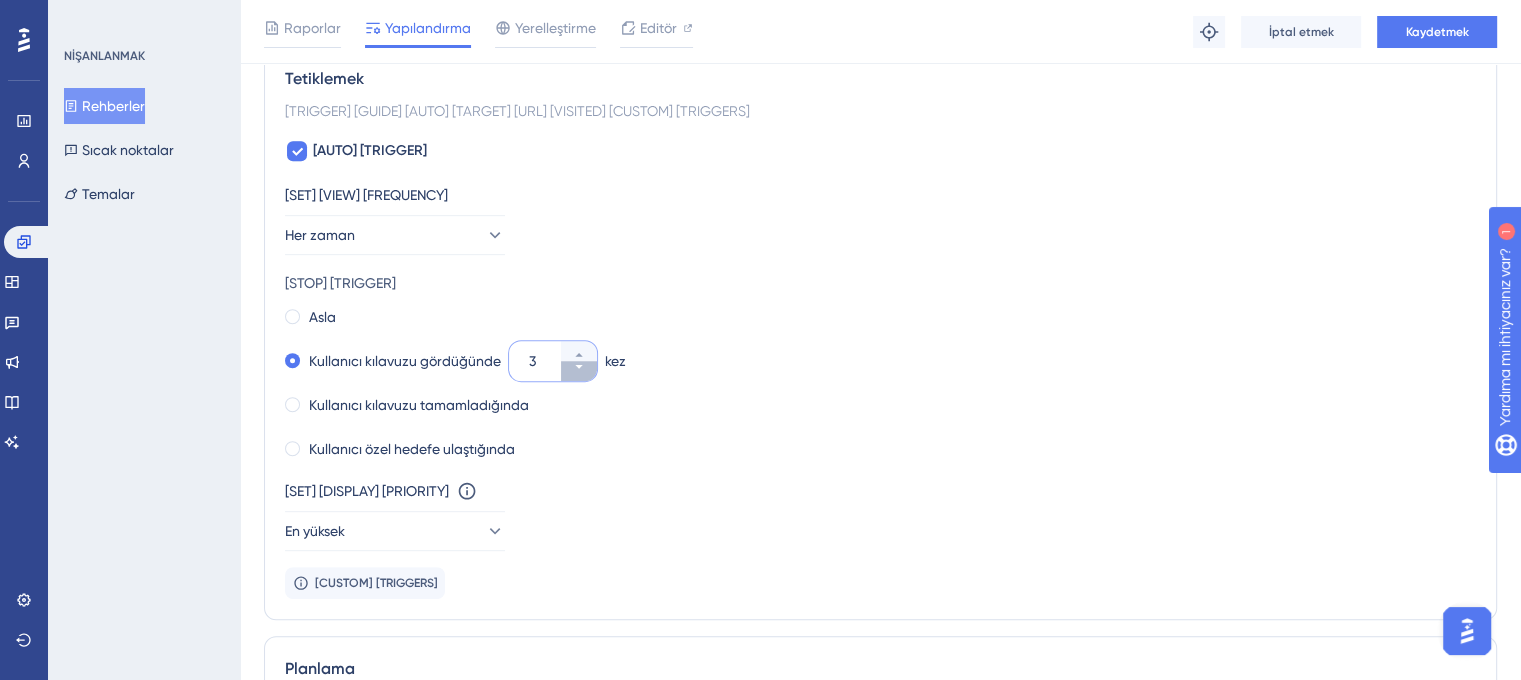 click 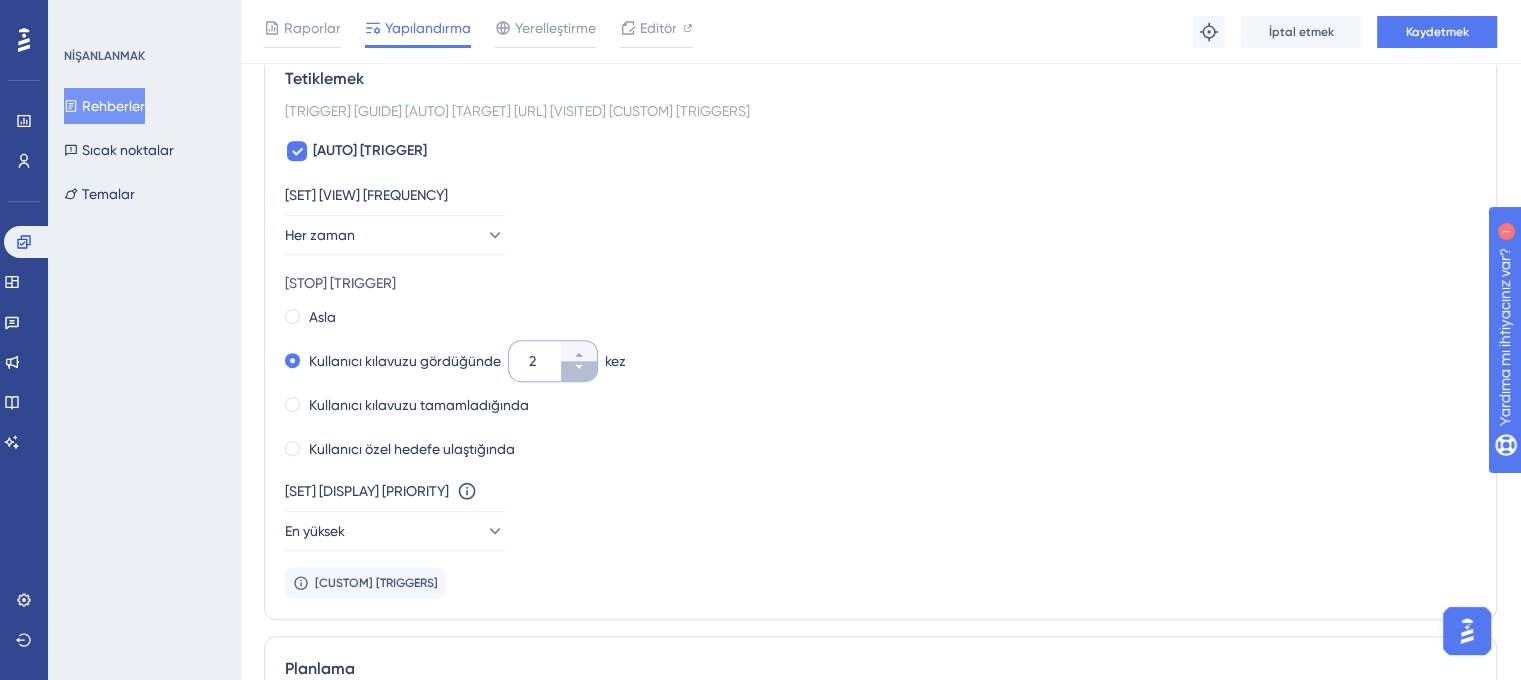 click 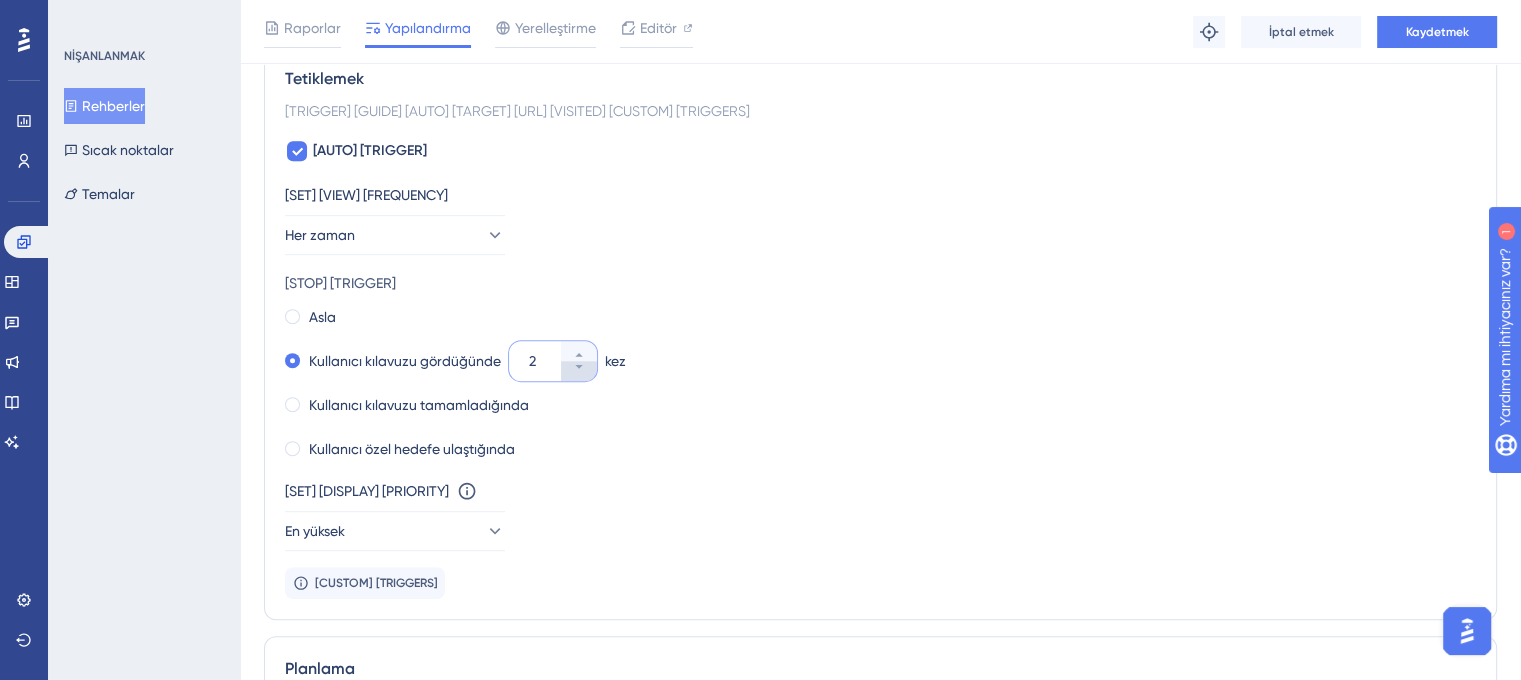 type on "1" 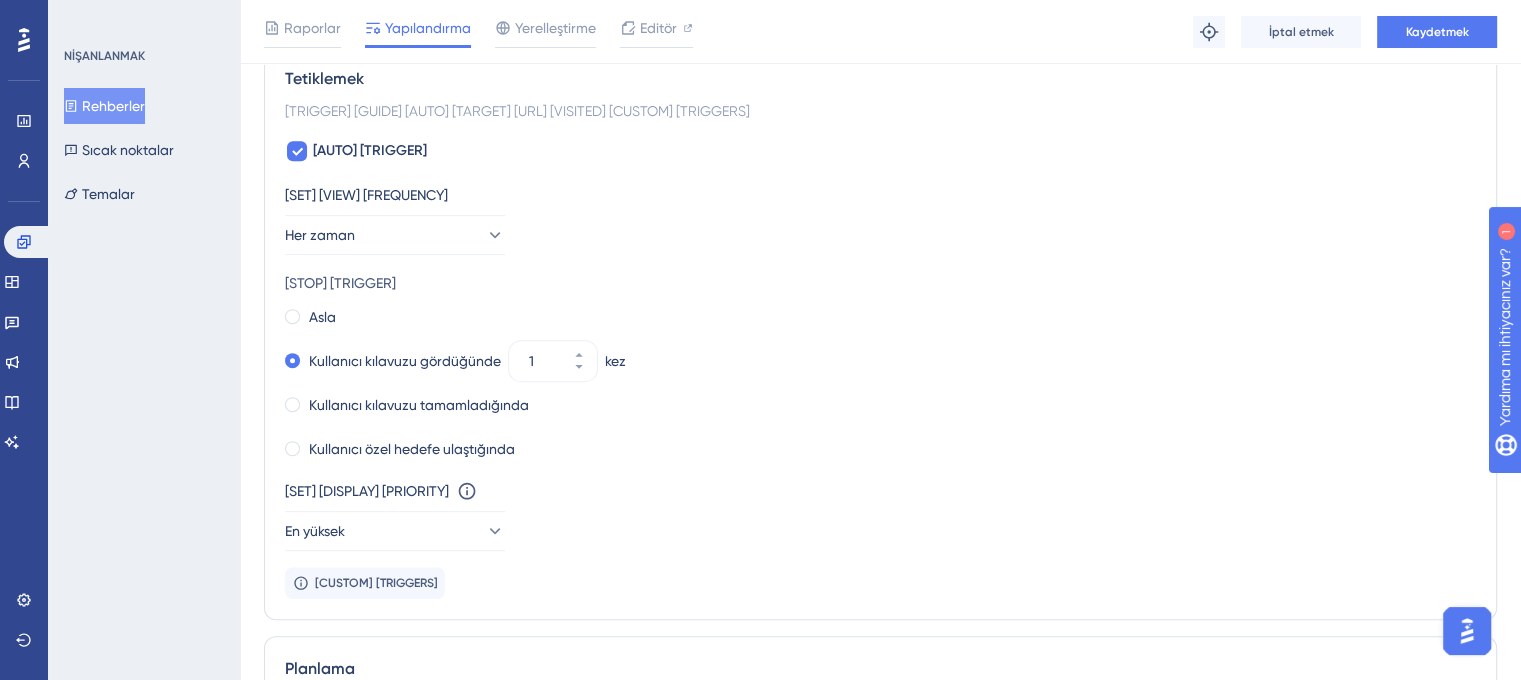 click on "Asla" at bounding box center [880, 317] 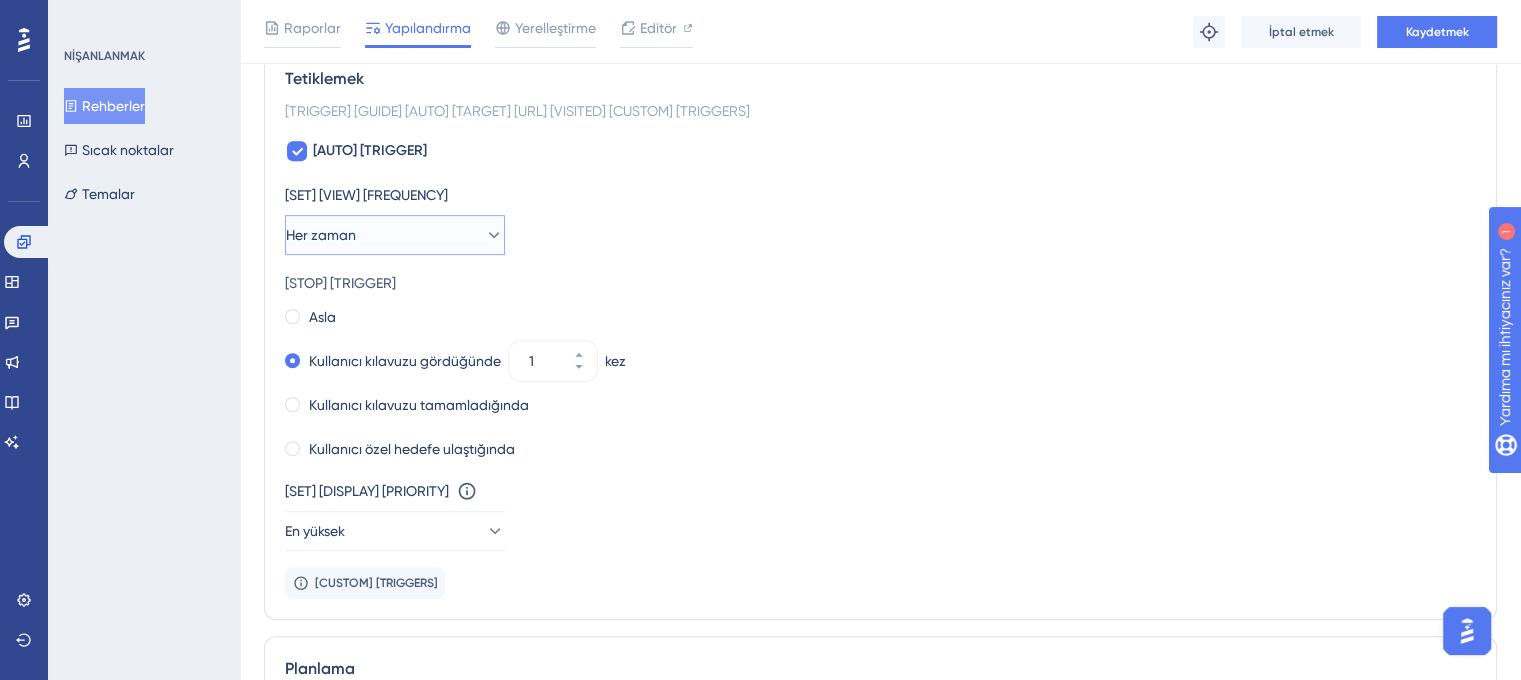 click on "Her zaman" at bounding box center [395, 235] 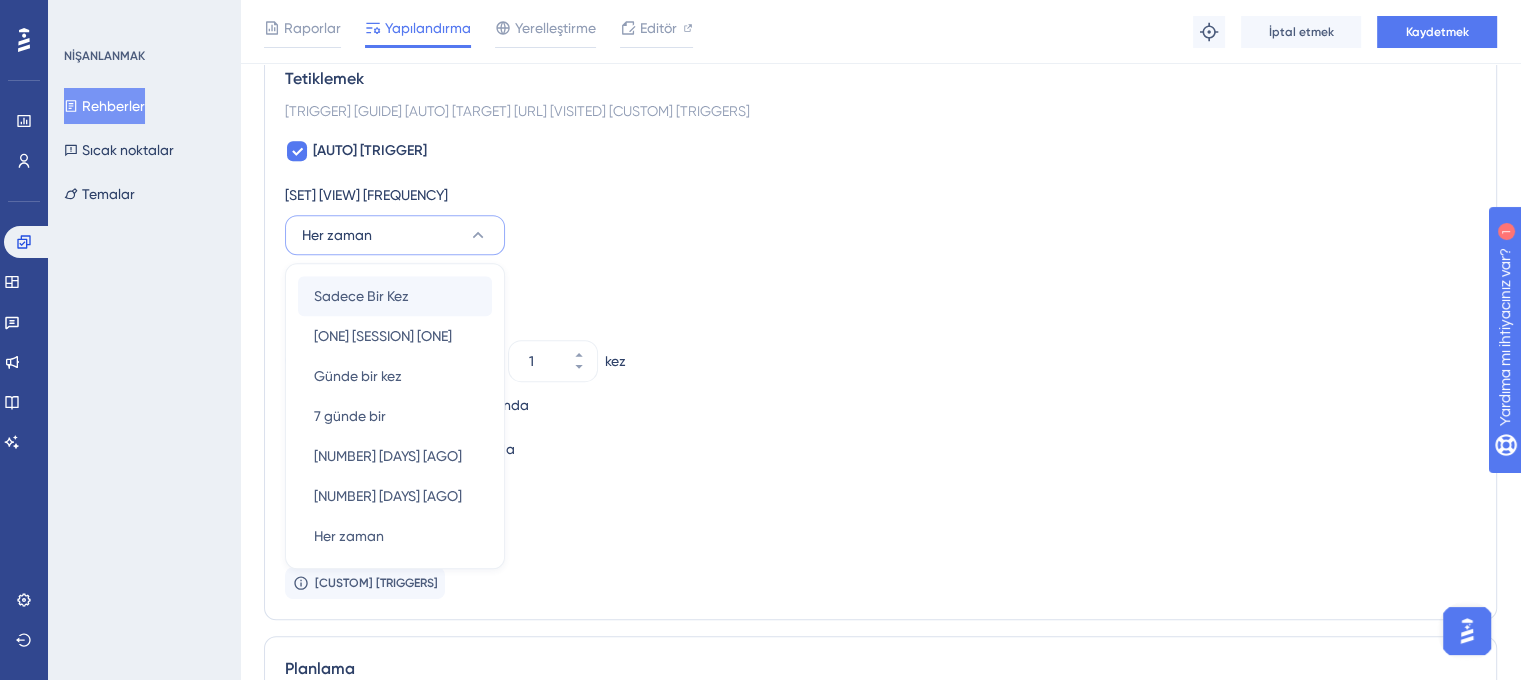 scroll, scrollTop: 973, scrollLeft: 0, axis: vertical 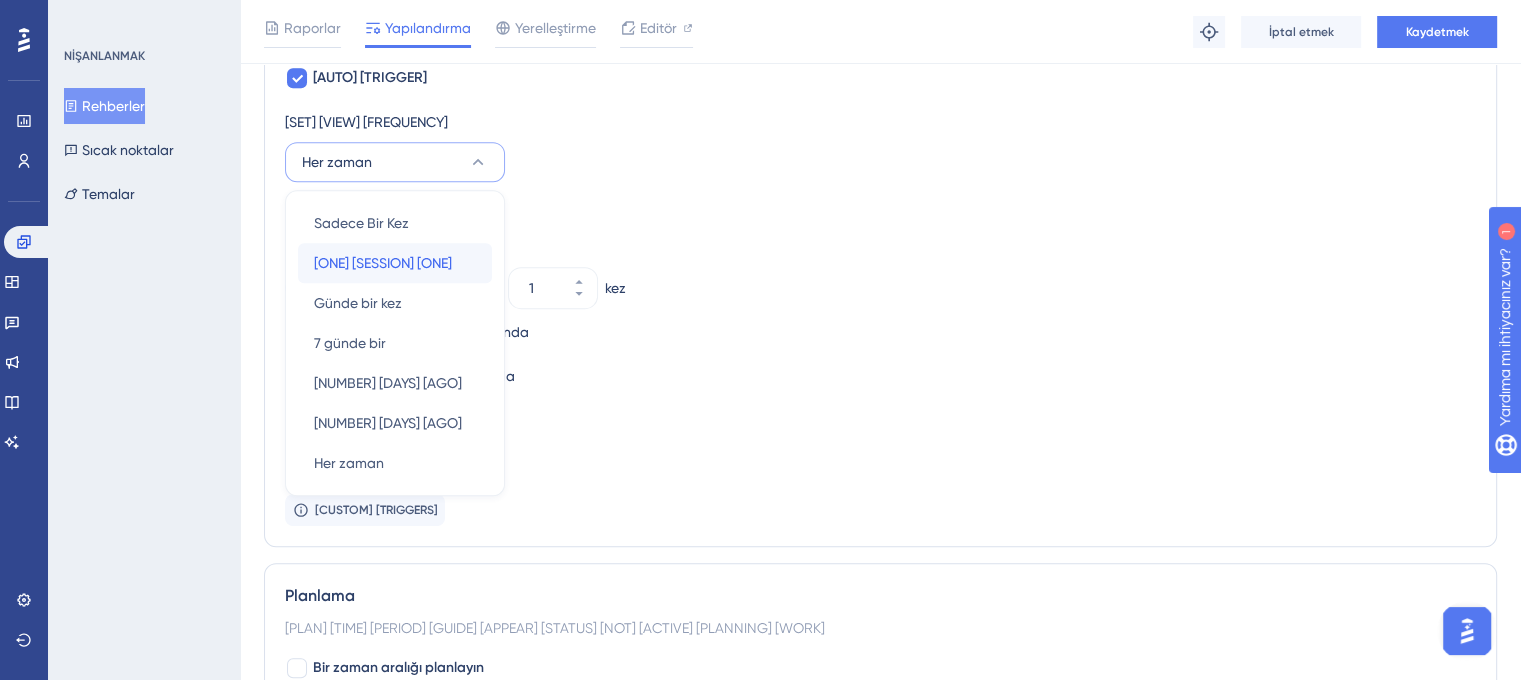 click on "[ONE] [SESSION] [ONE]" at bounding box center (395, 263) 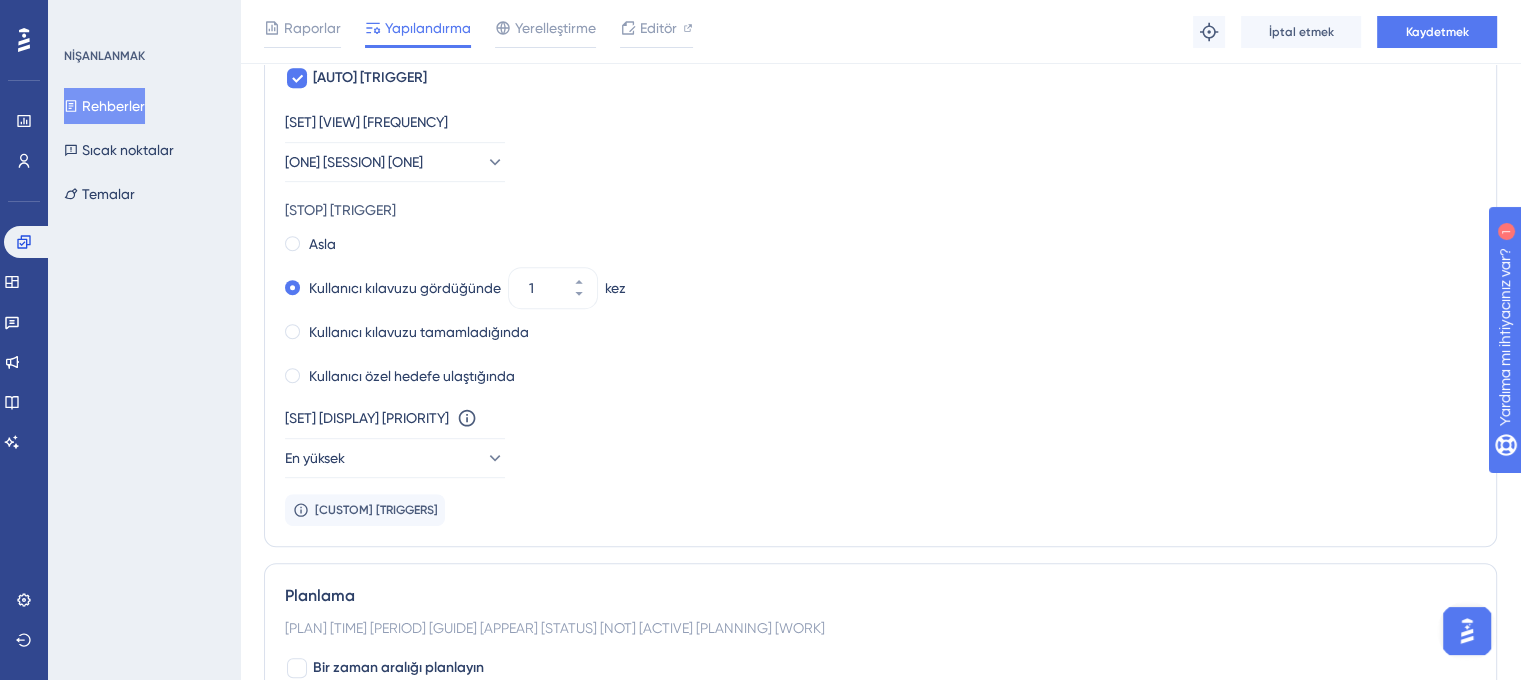 click on "[NEVER] [USER] [GUIDE] [SEES] [TIMES] [USER] [GUIDE] [COMPLETES] [USER] [REACHES] [CUSTOM] [GOAL]" at bounding box center [880, 310] 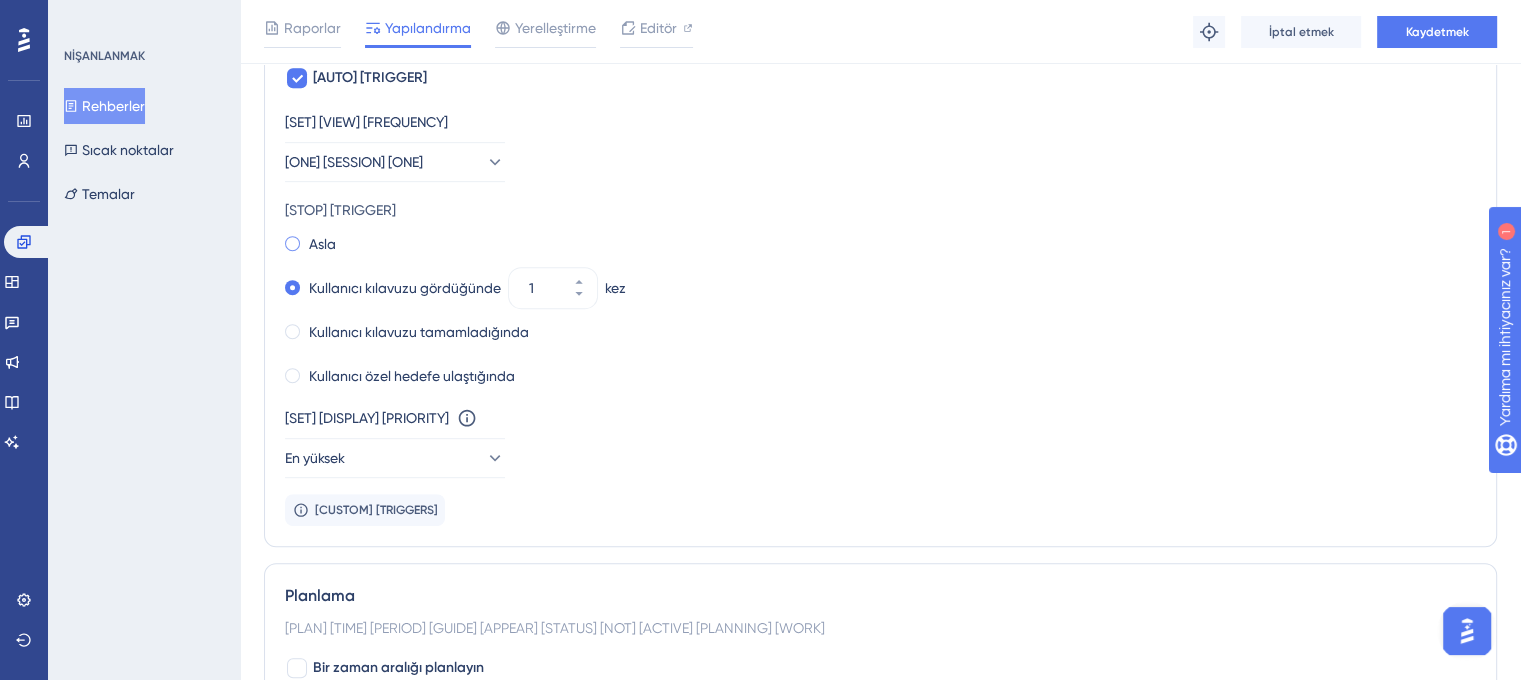 click on "Asla" at bounding box center [322, 244] 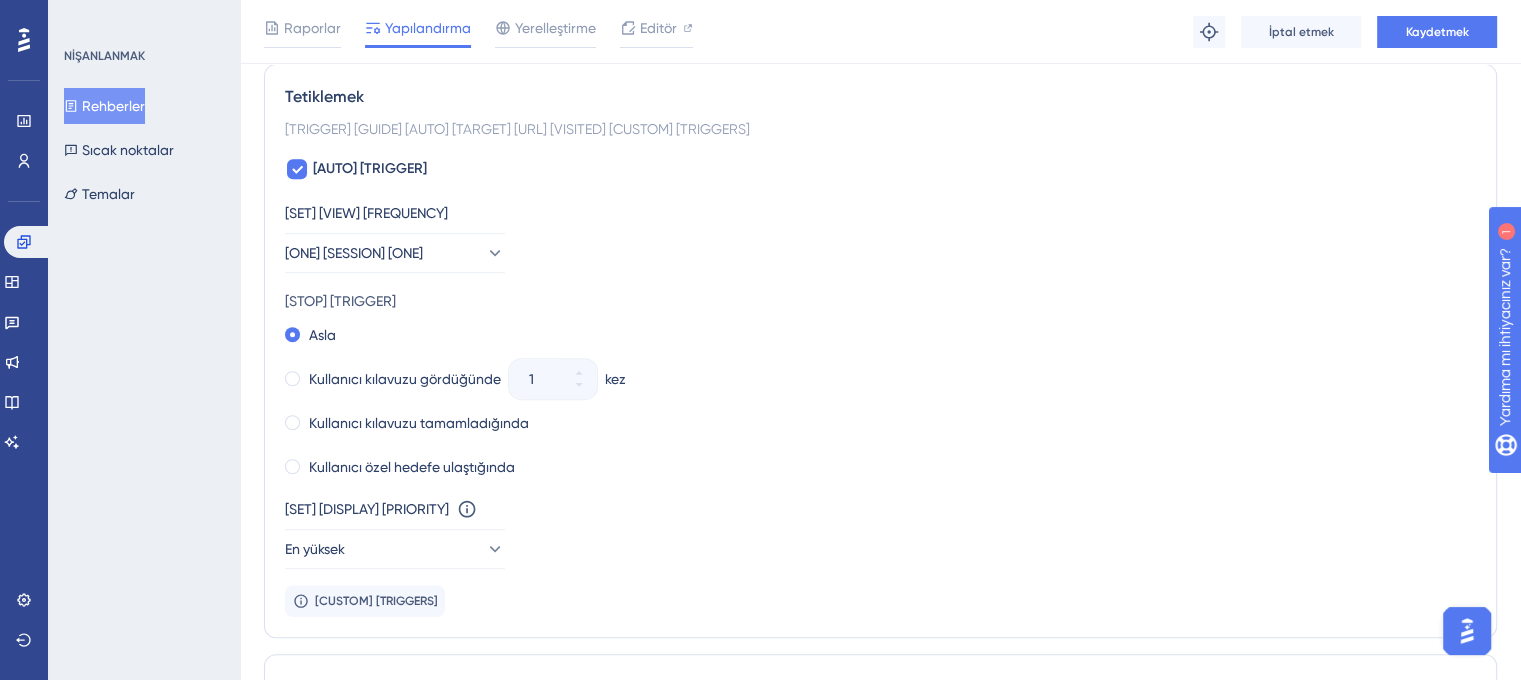 scroll, scrollTop: 873, scrollLeft: 0, axis: vertical 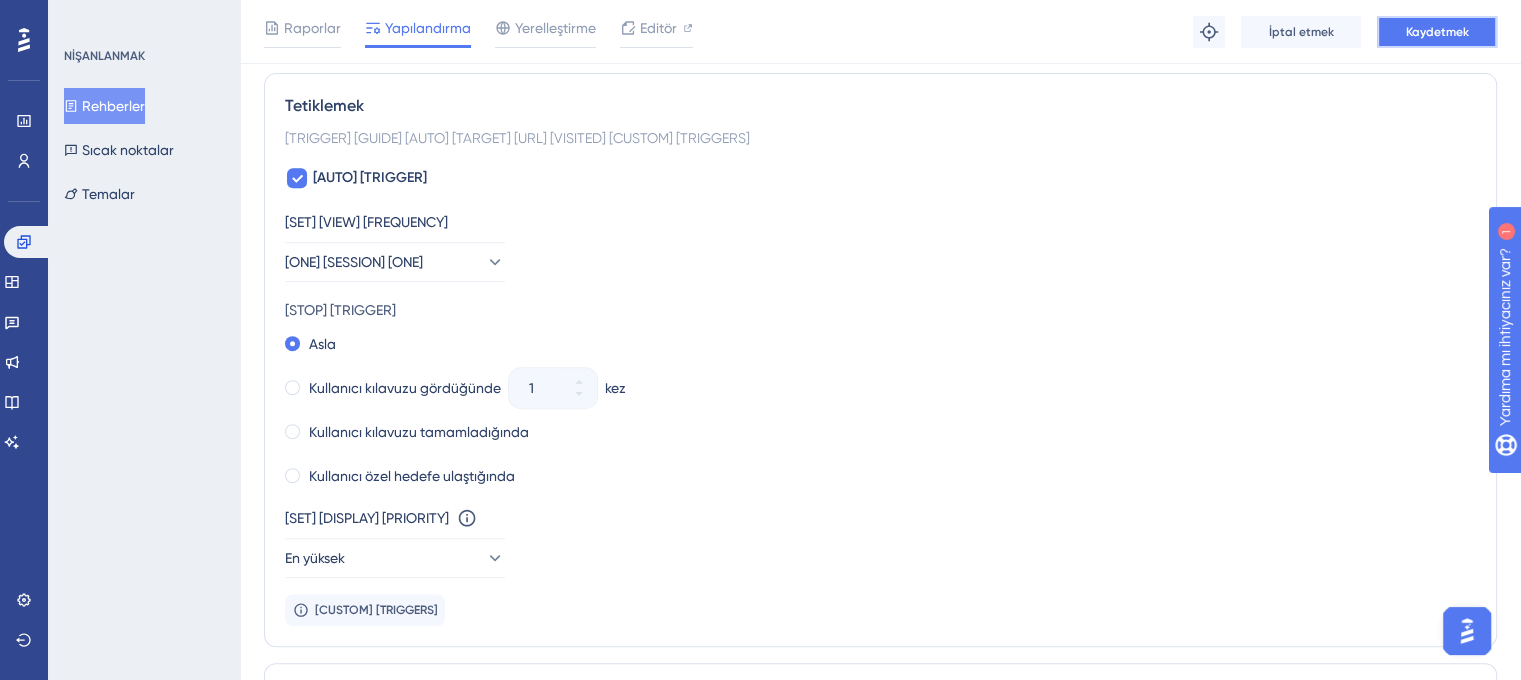 click on "Kaydetmek" at bounding box center [1437, 32] 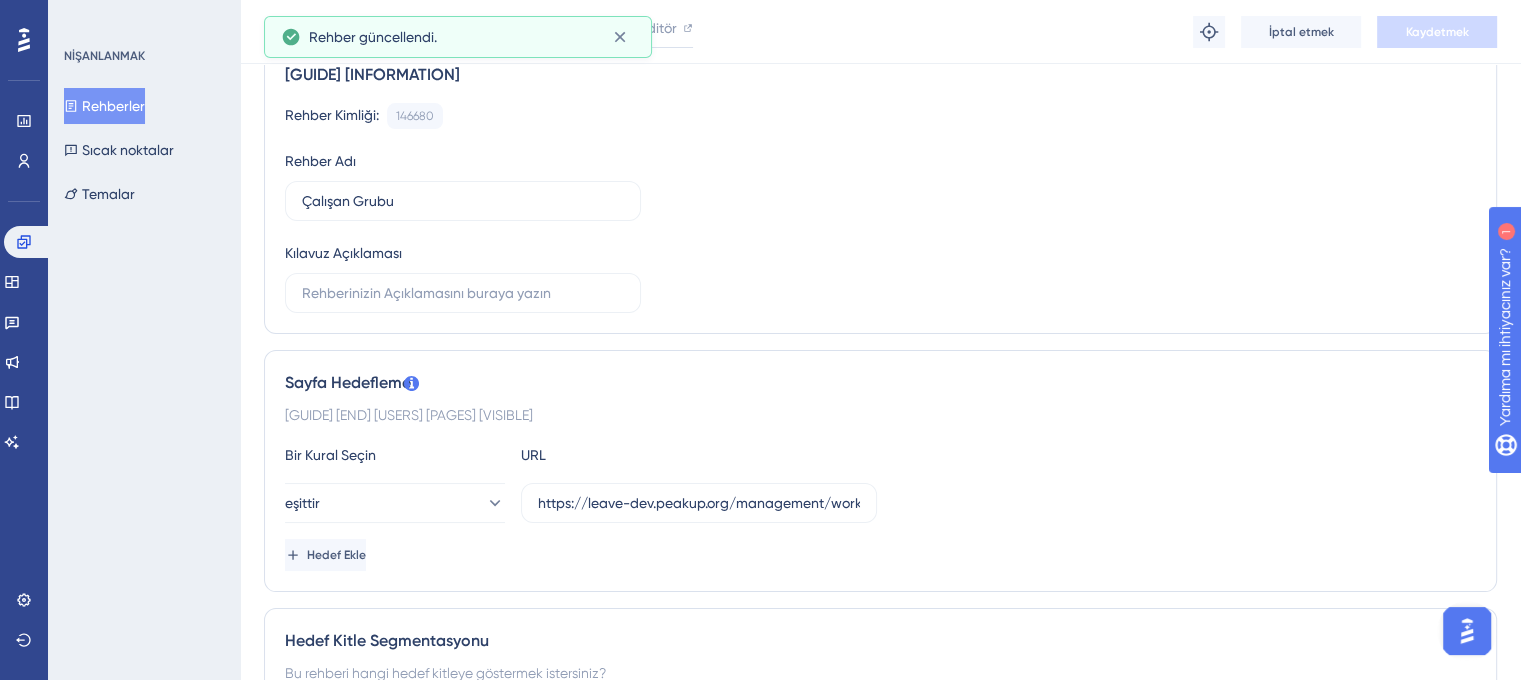 scroll, scrollTop: 0, scrollLeft: 0, axis: both 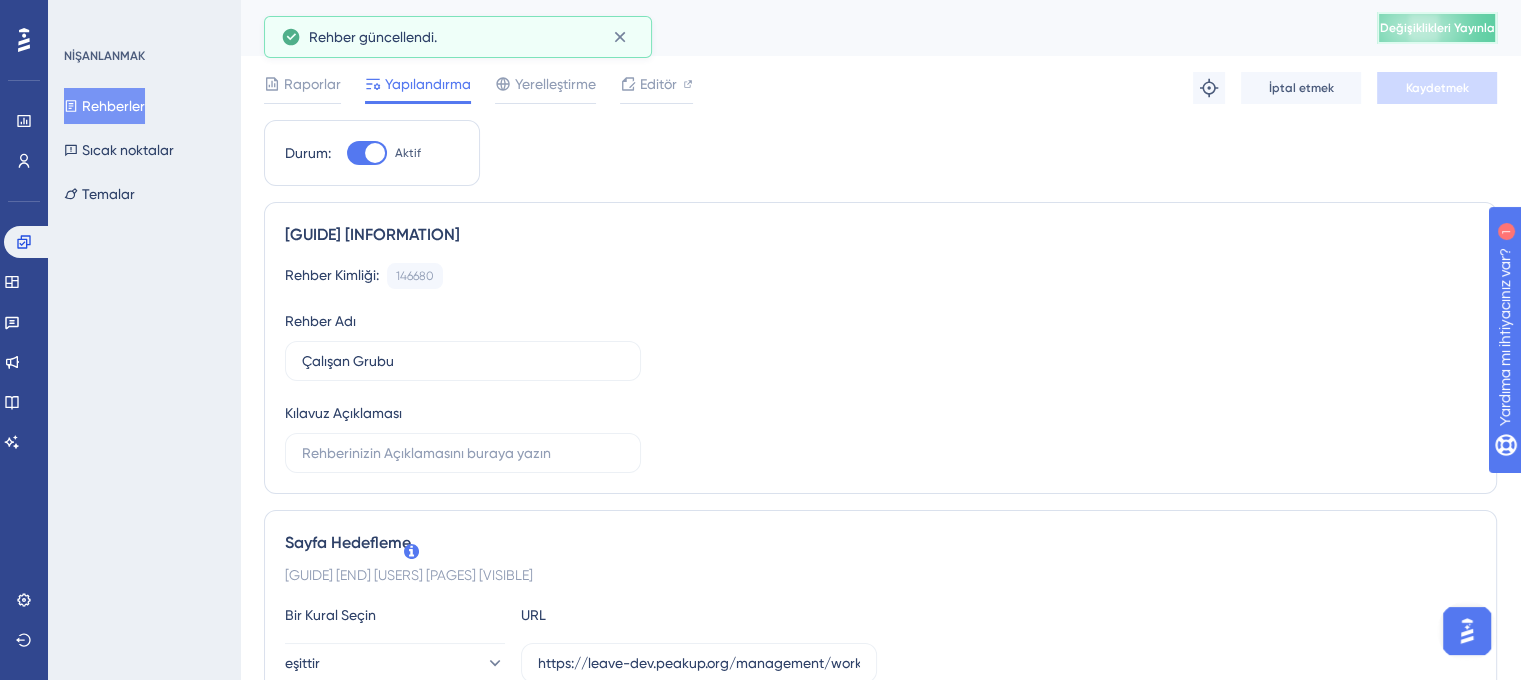 click on "Değişiklikleri Yayınla" at bounding box center [1437, 28] 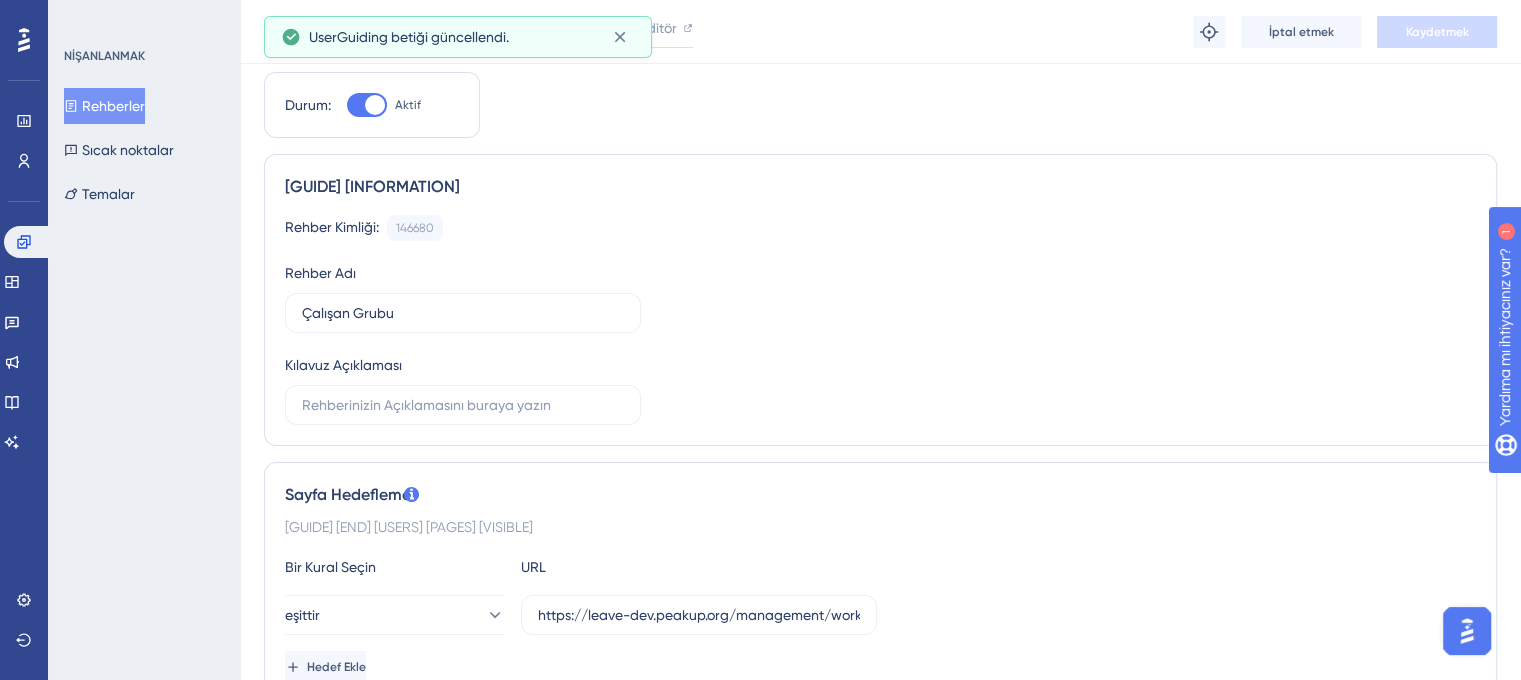 scroll, scrollTop: 0, scrollLeft: 0, axis: both 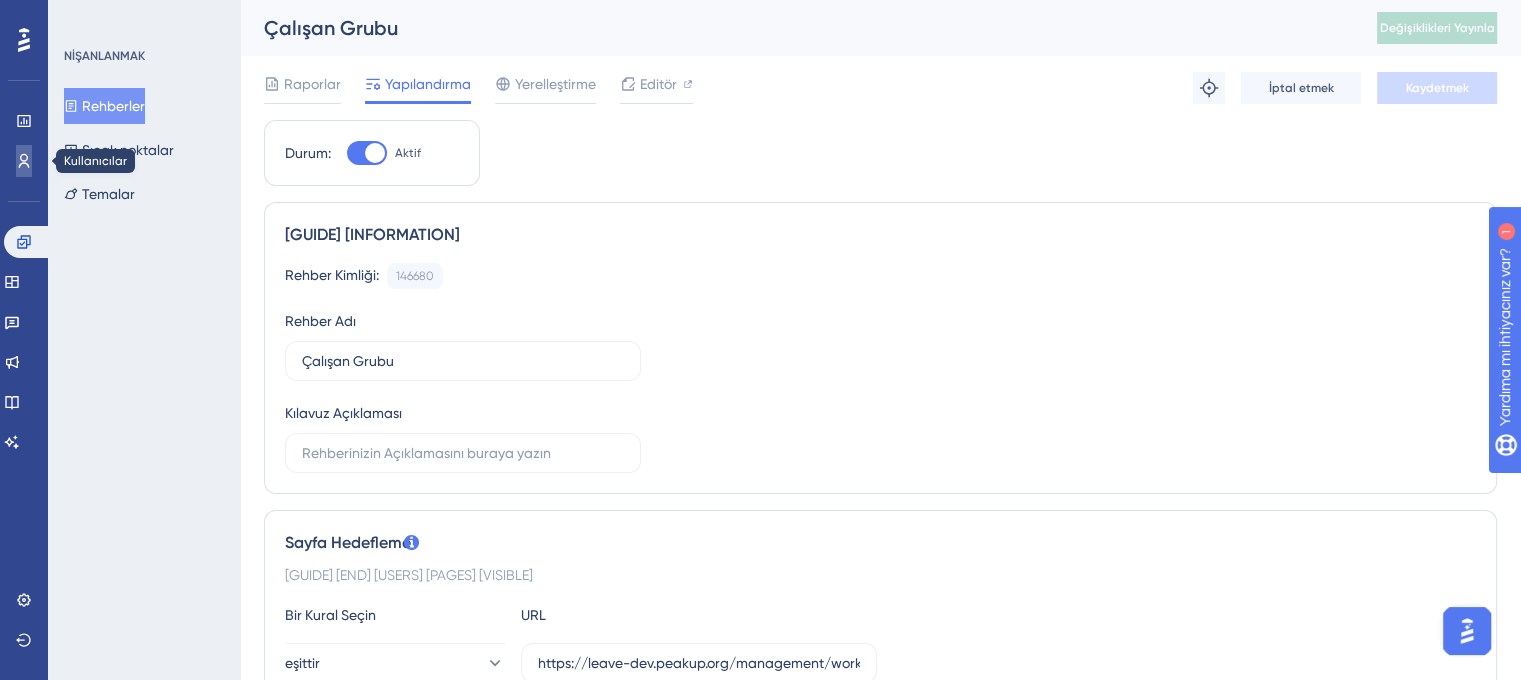 click 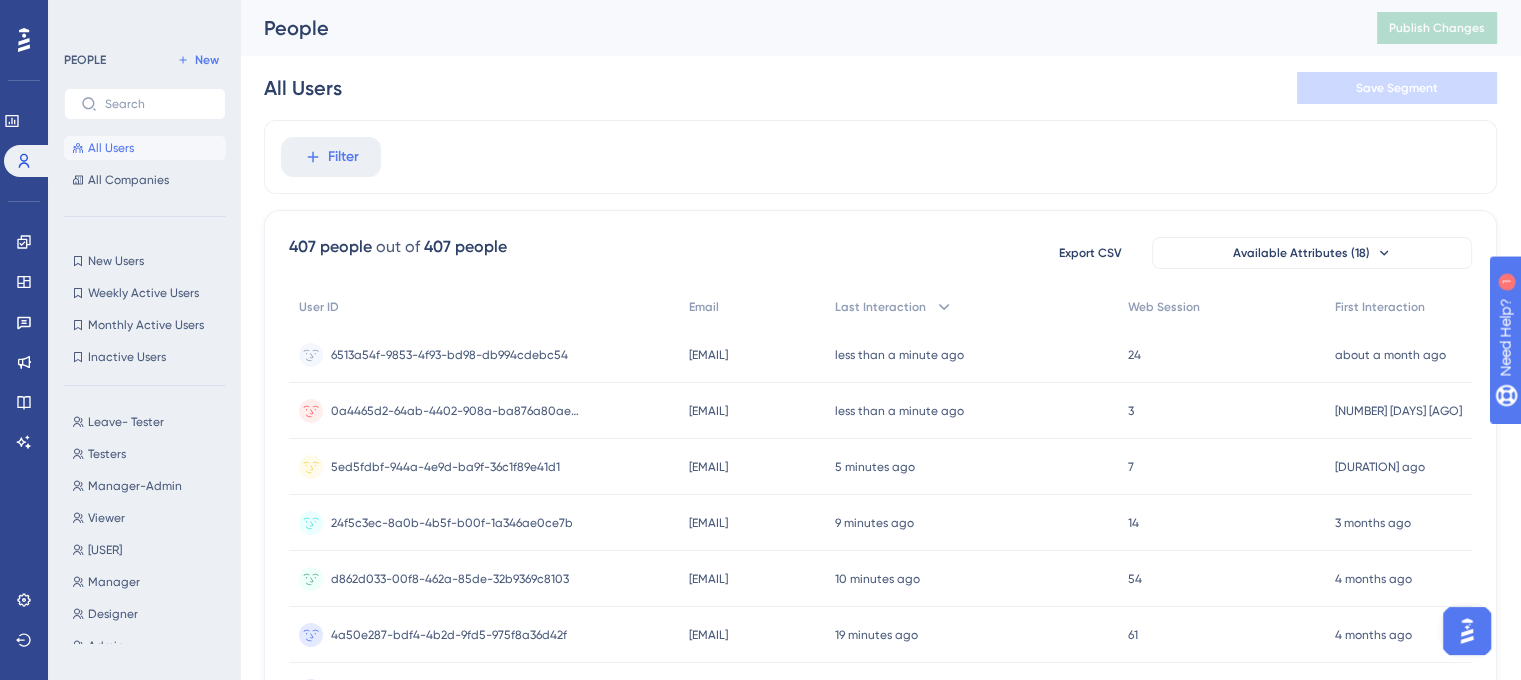 click on "All Users Save Segment" at bounding box center [880, 88] 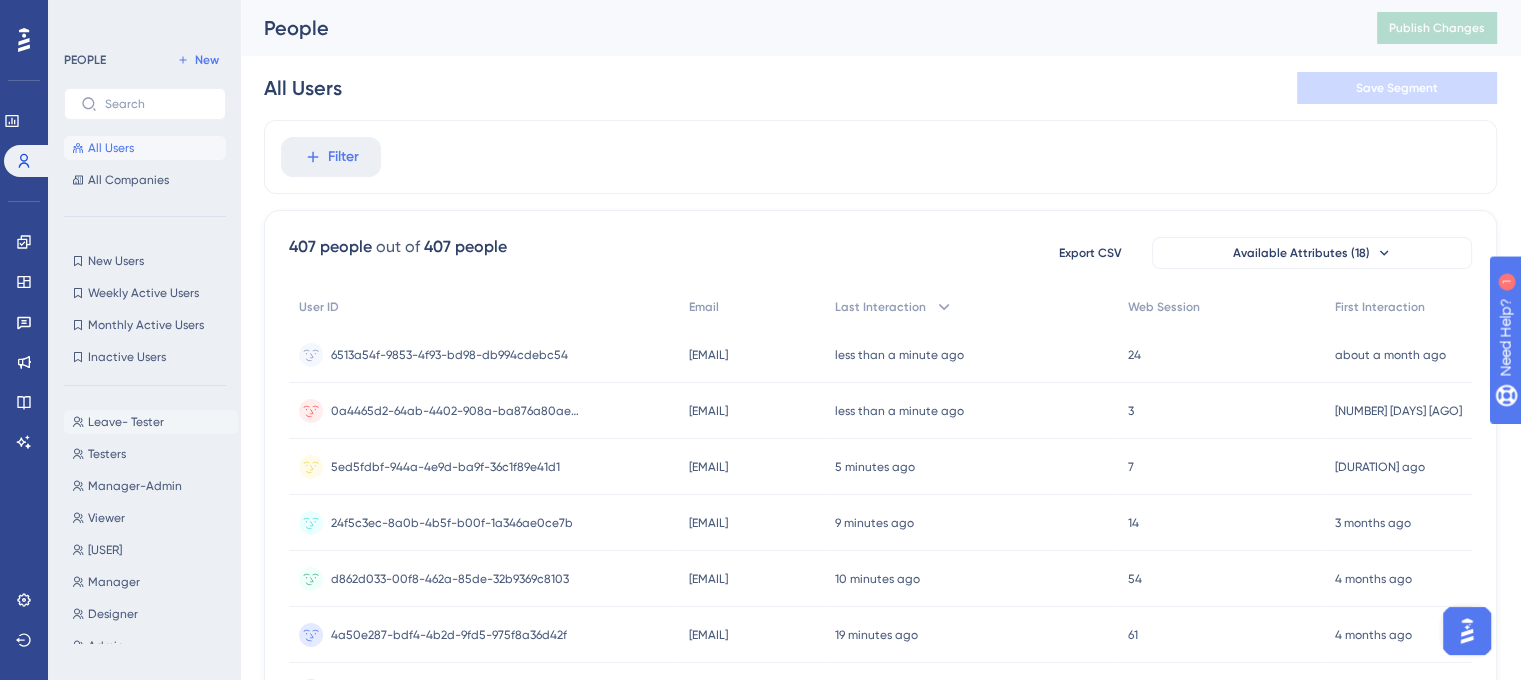 scroll, scrollTop: 100, scrollLeft: 0, axis: vertical 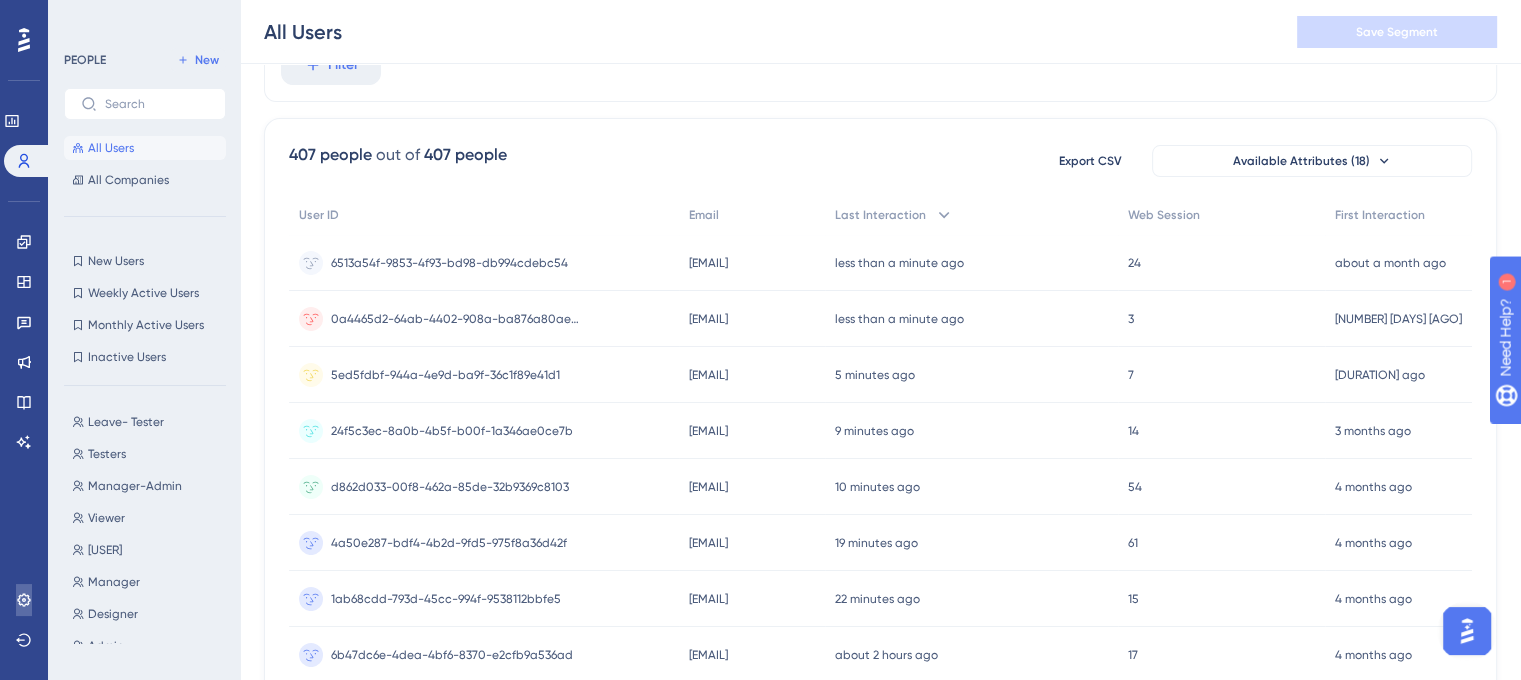 click at bounding box center (24, 600) 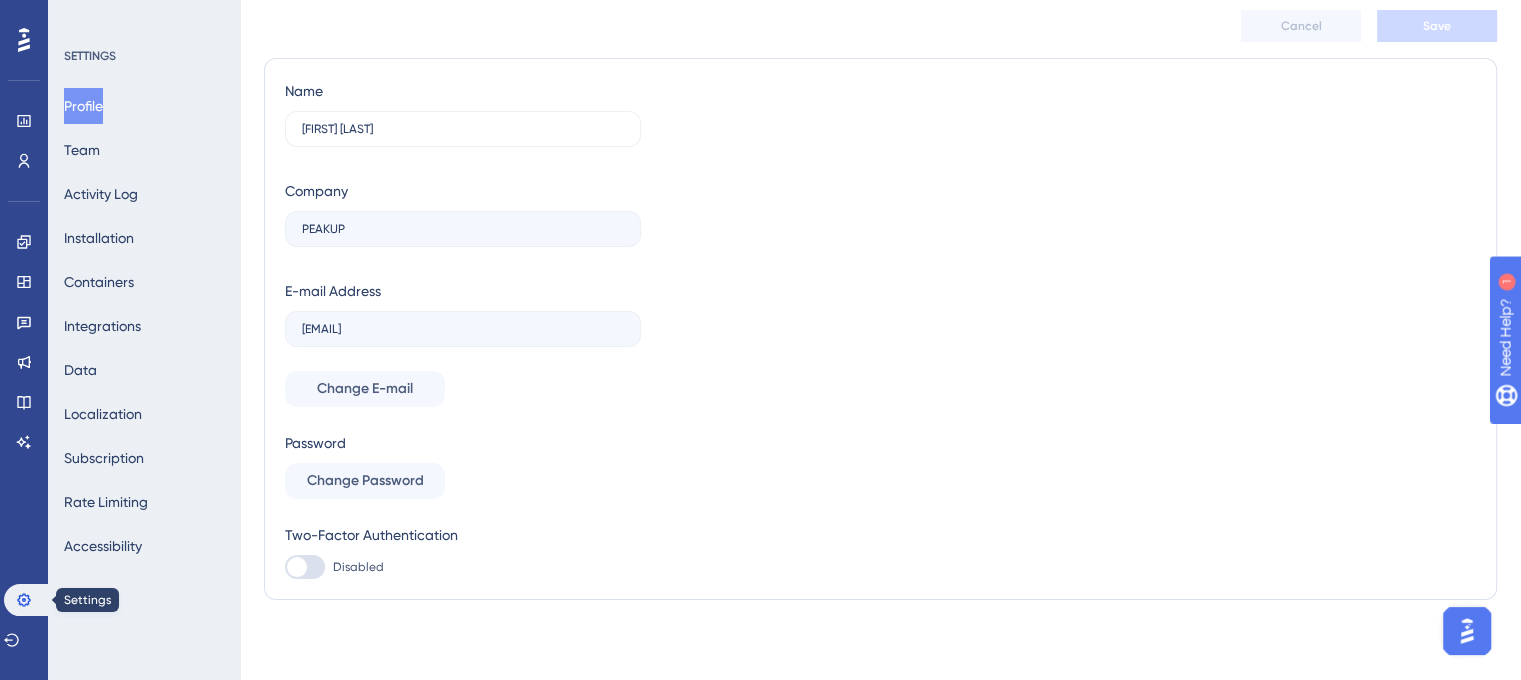 scroll, scrollTop: 0, scrollLeft: 0, axis: both 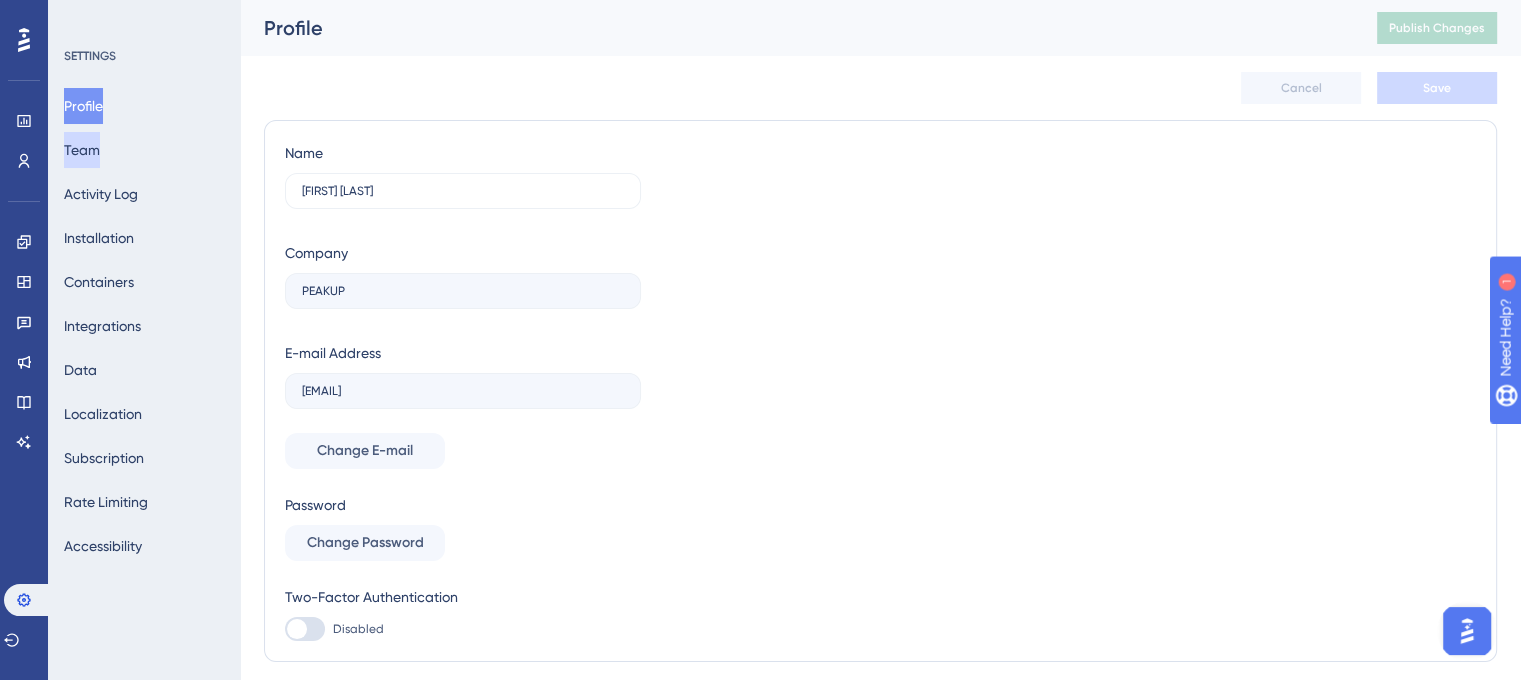click on "Team" at bounding box center (82, 150) 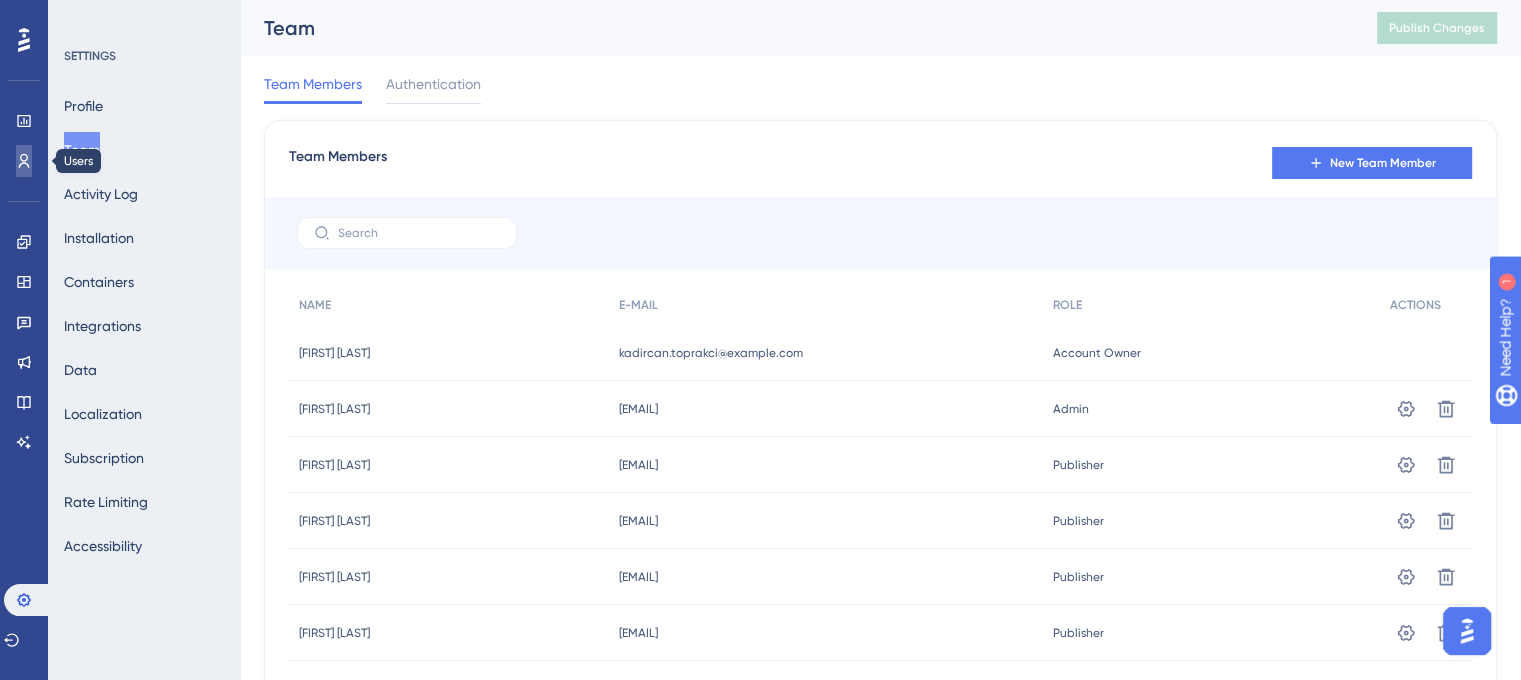 click 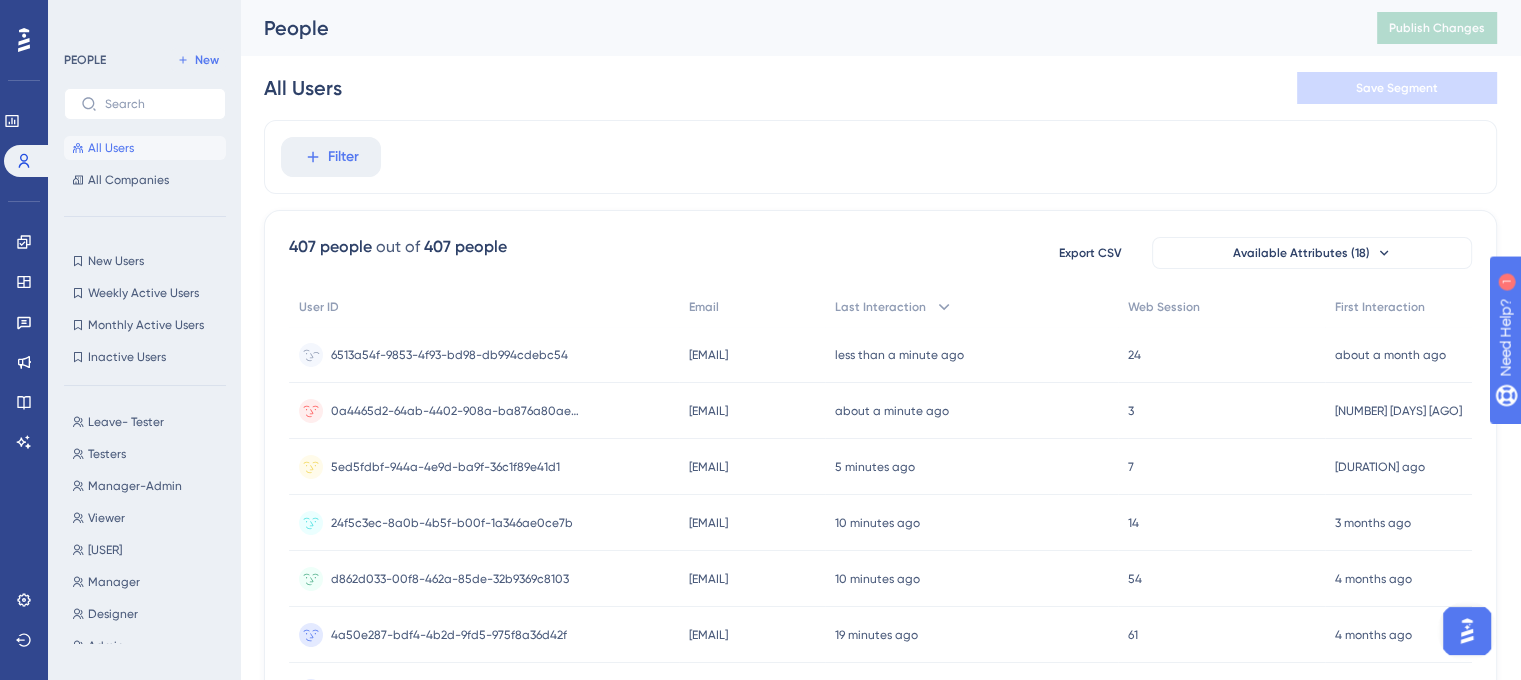 click on "[EMAIL]" at bounding box center [708, 355] 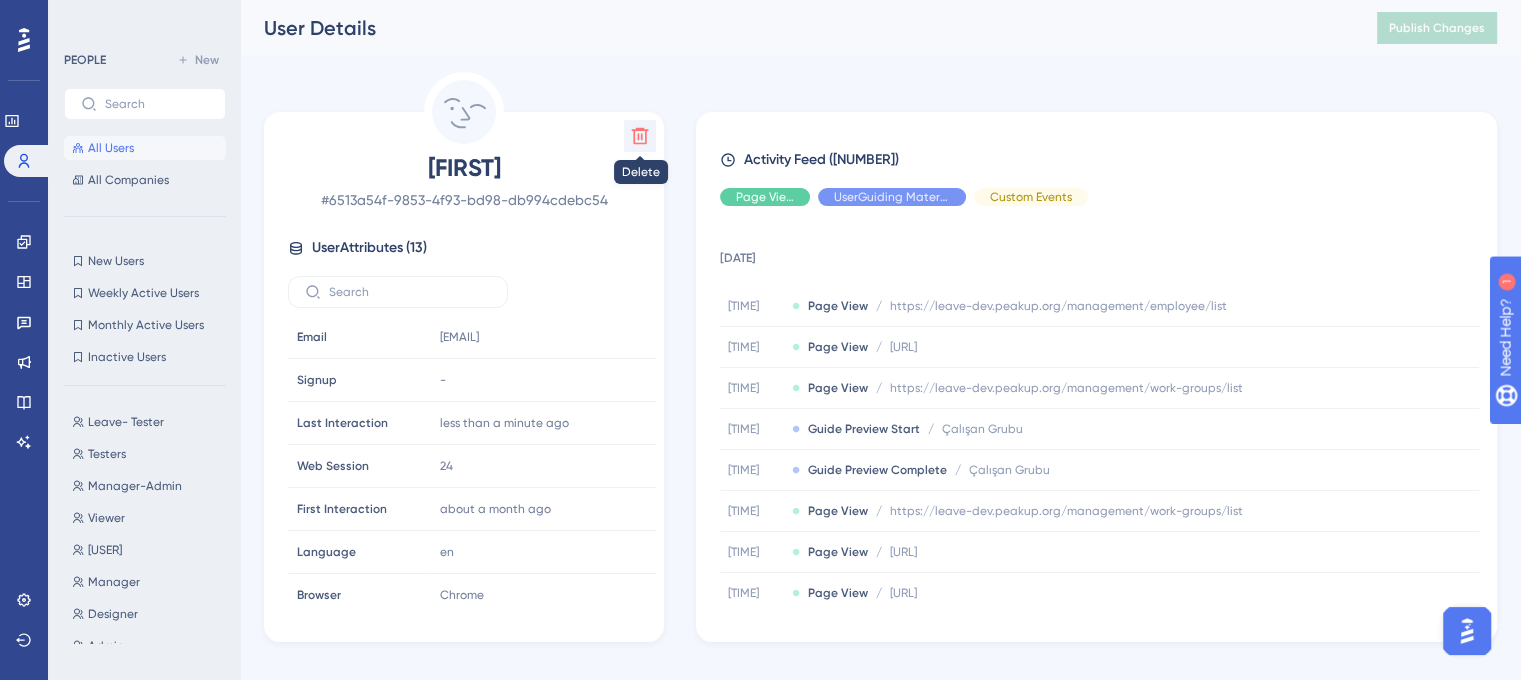 click 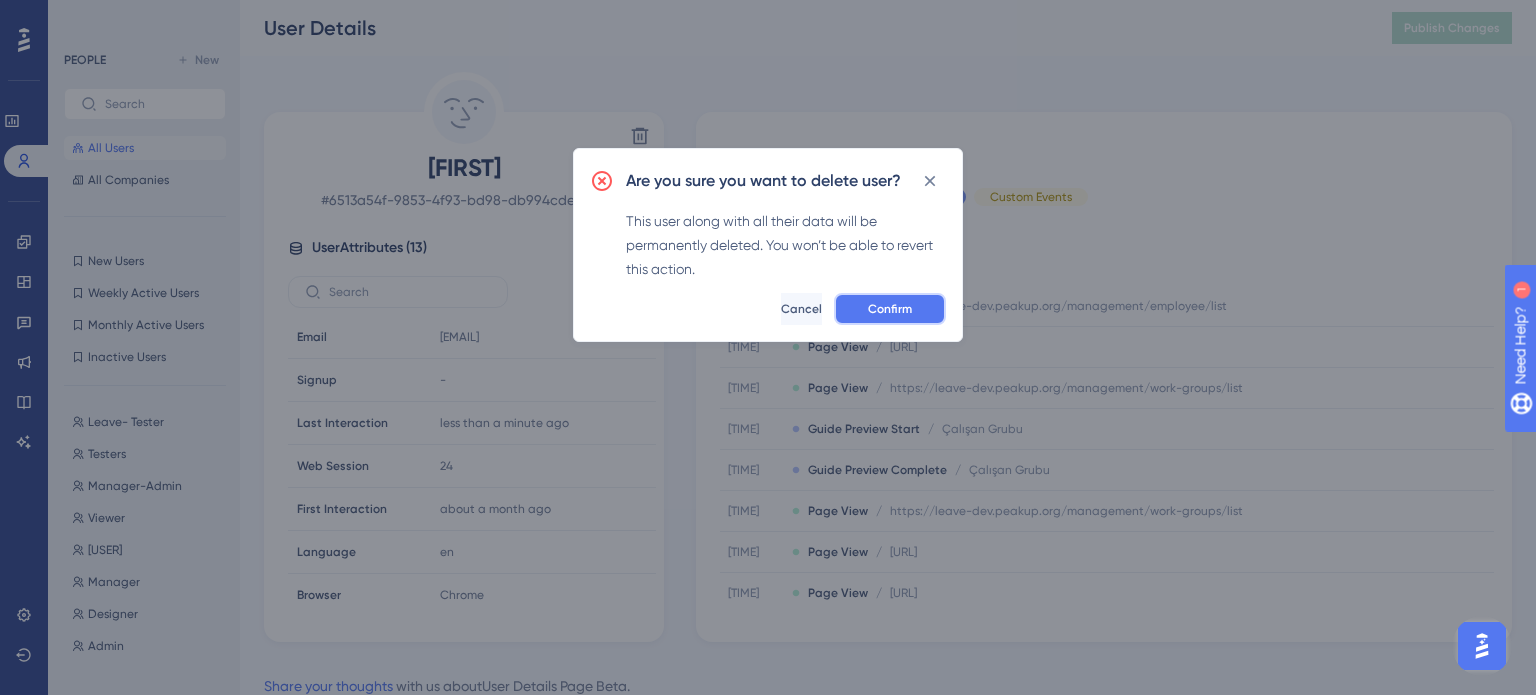 click on "Confirm" at bounding box center (890, 309) 